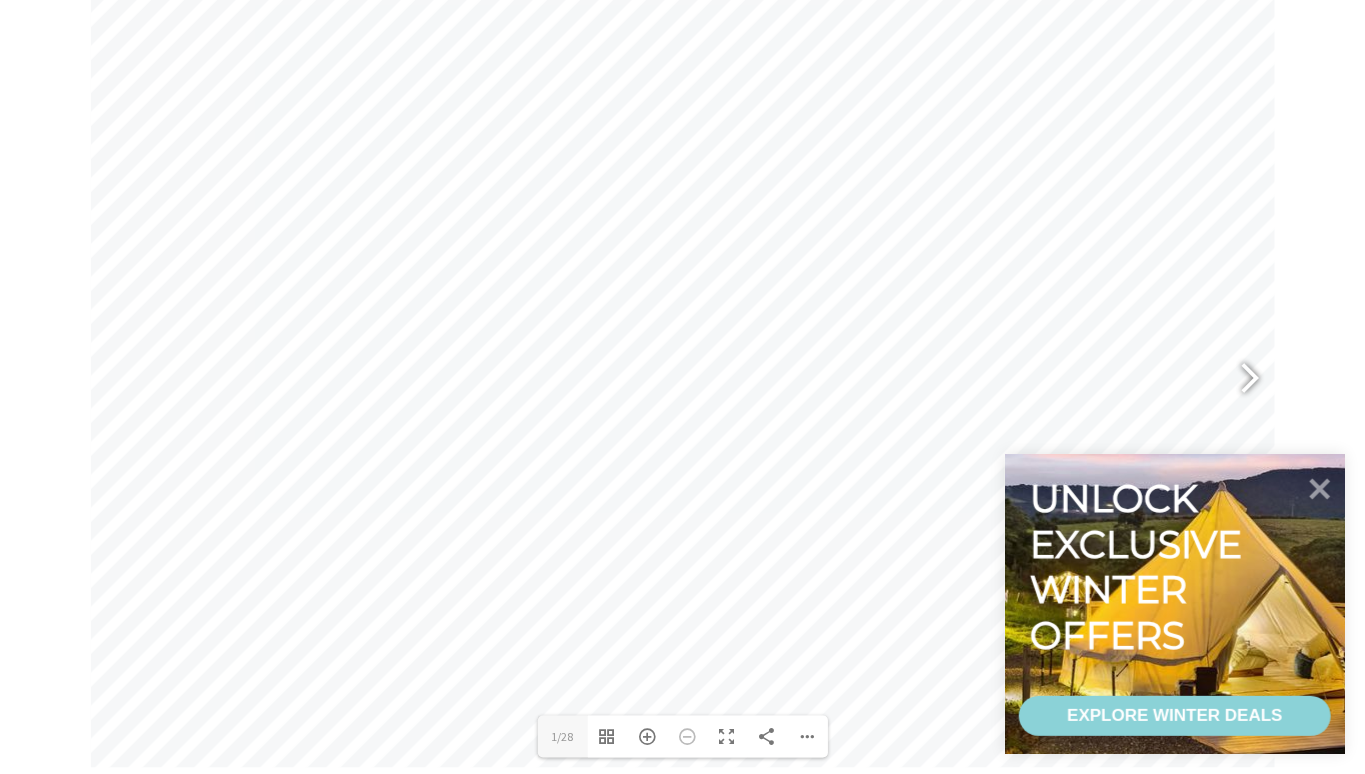 scroll, scrollTop: 1119, scrollLeft: 0, axis: vertical 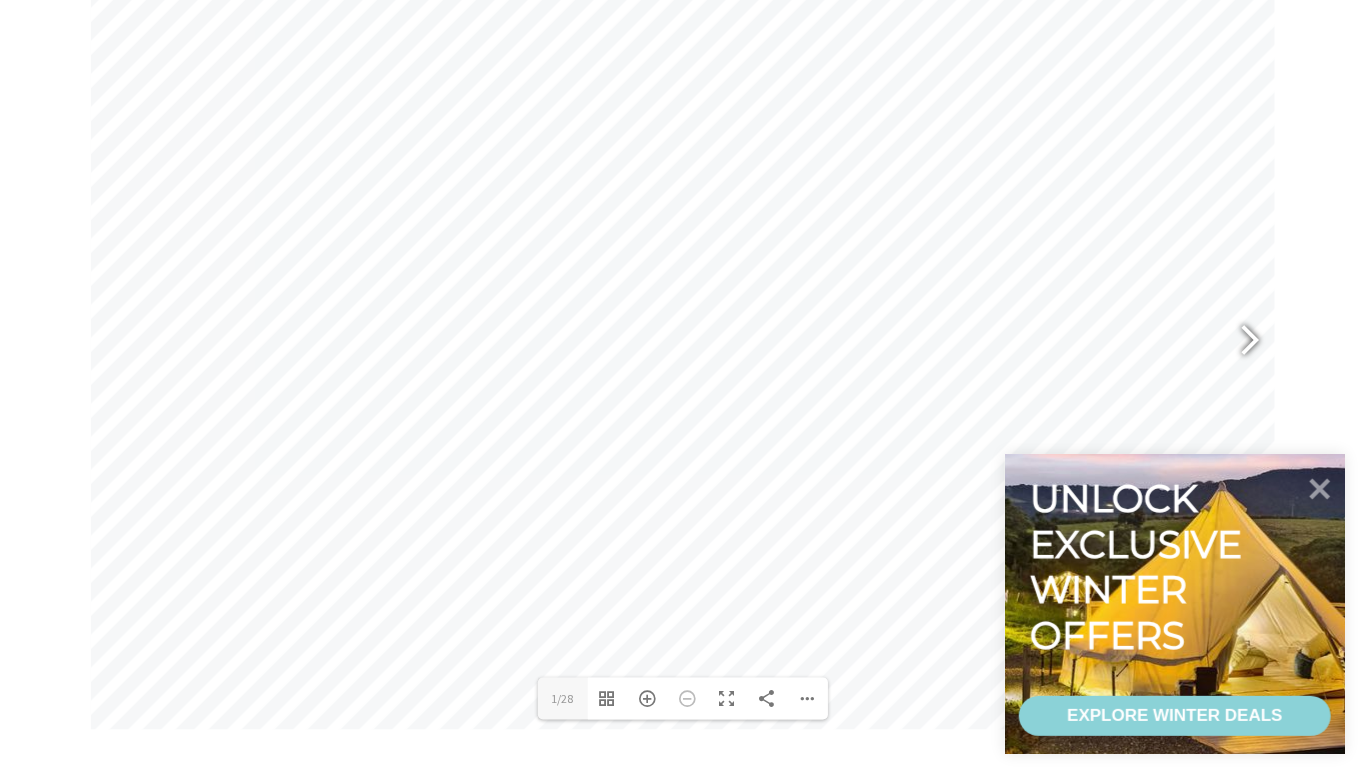 click at bounding box center (1242, 343) 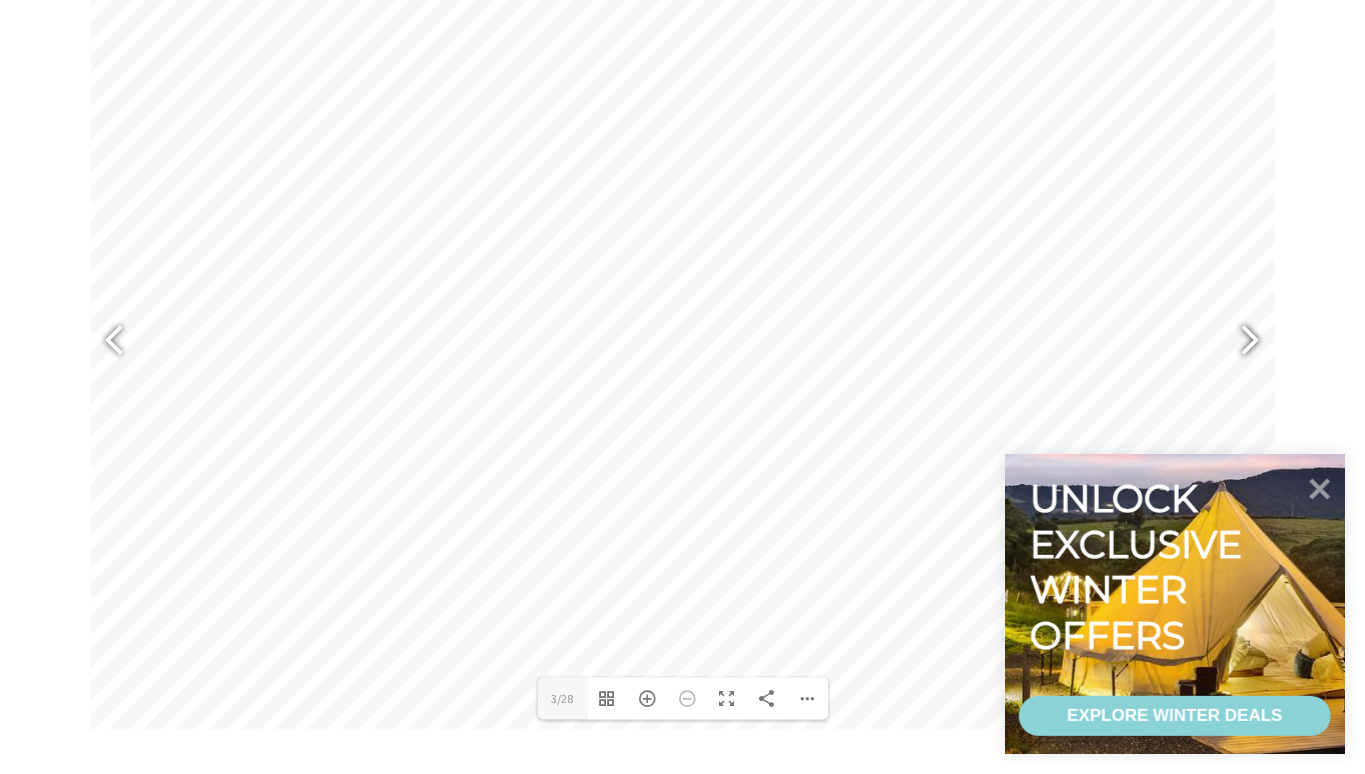 click at bounding box center [1242, 343] 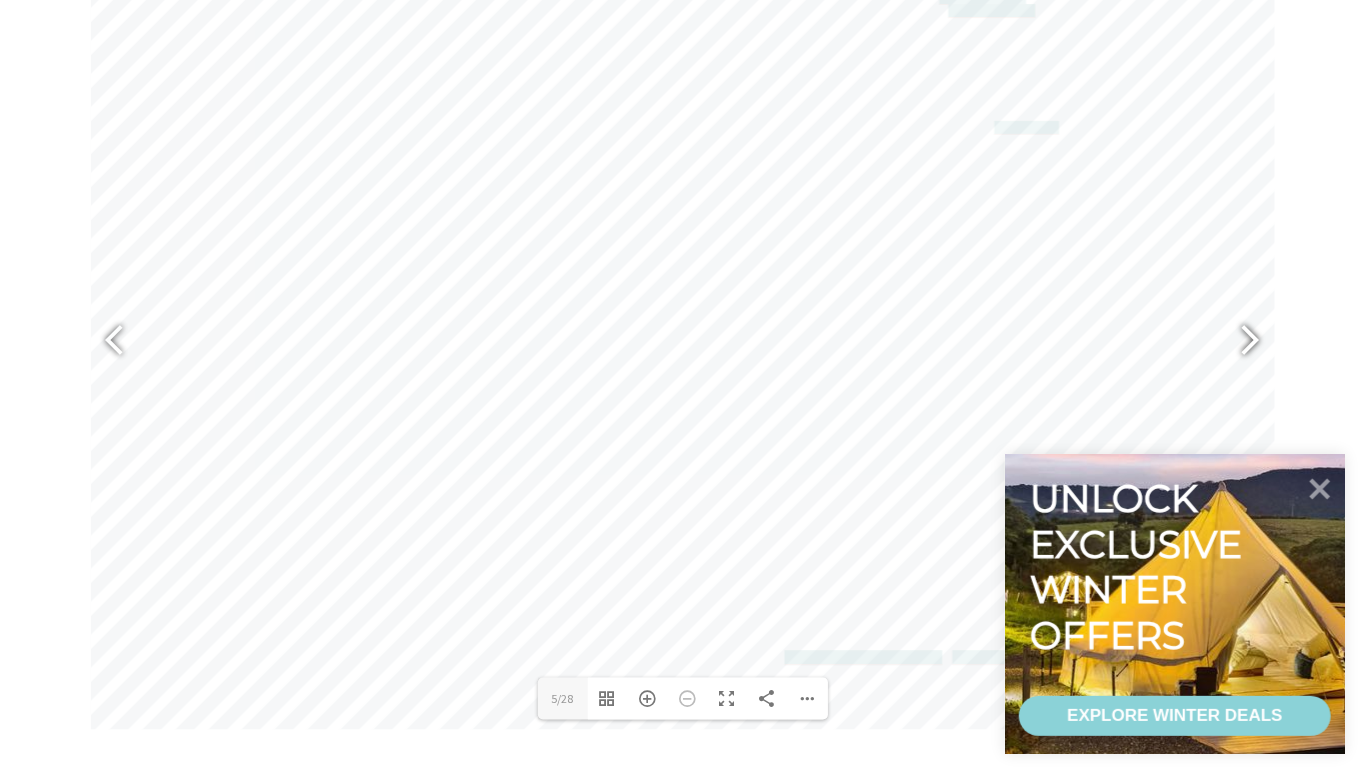 click at bounding box center (1242, 343) 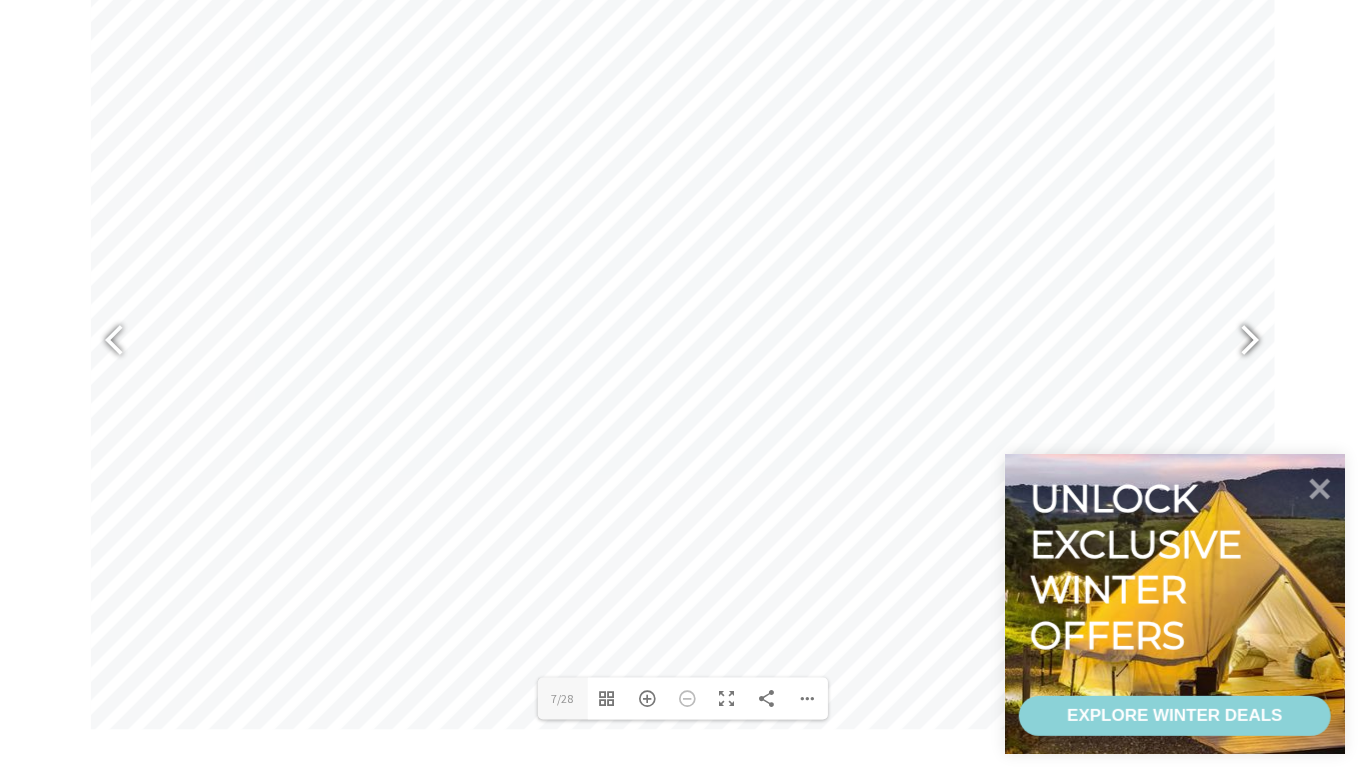 click at bounding box center [1242, 343] 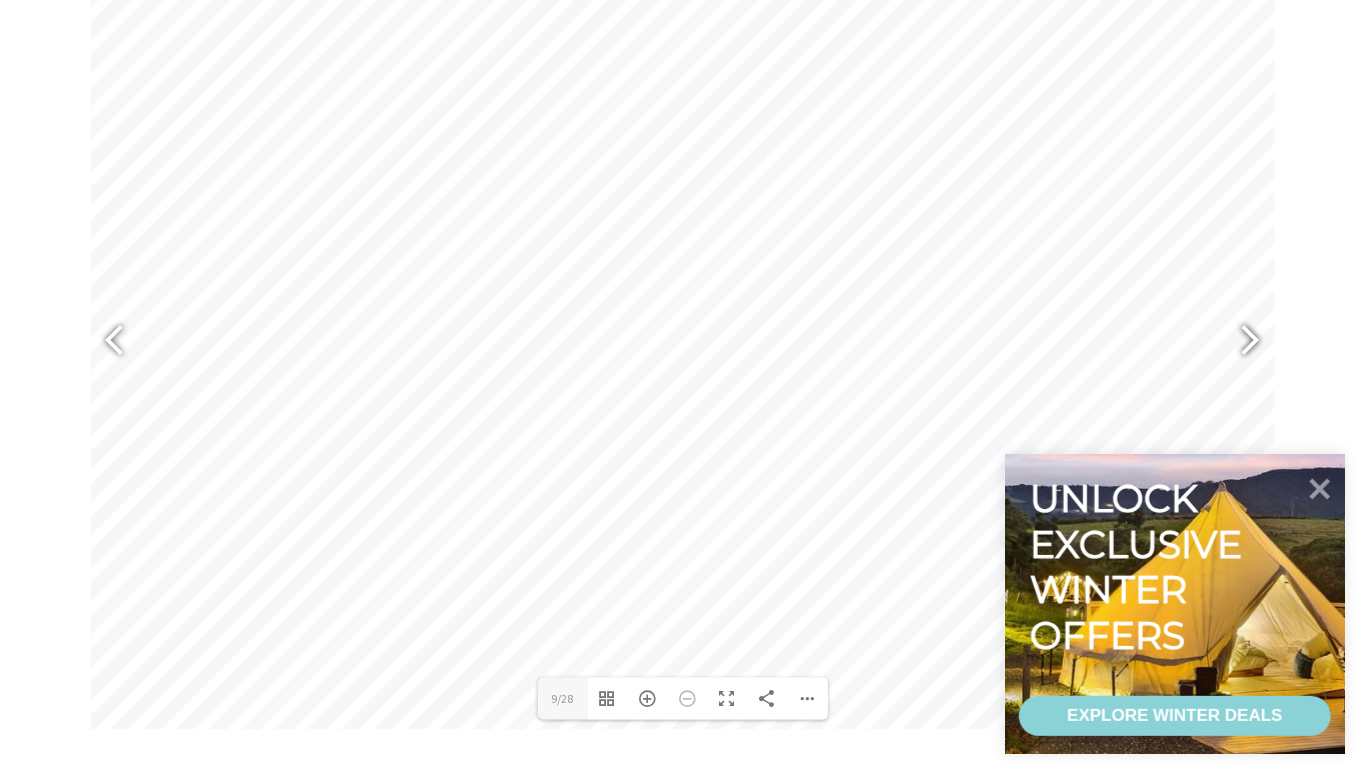 click at bounding box center [1242, 343] 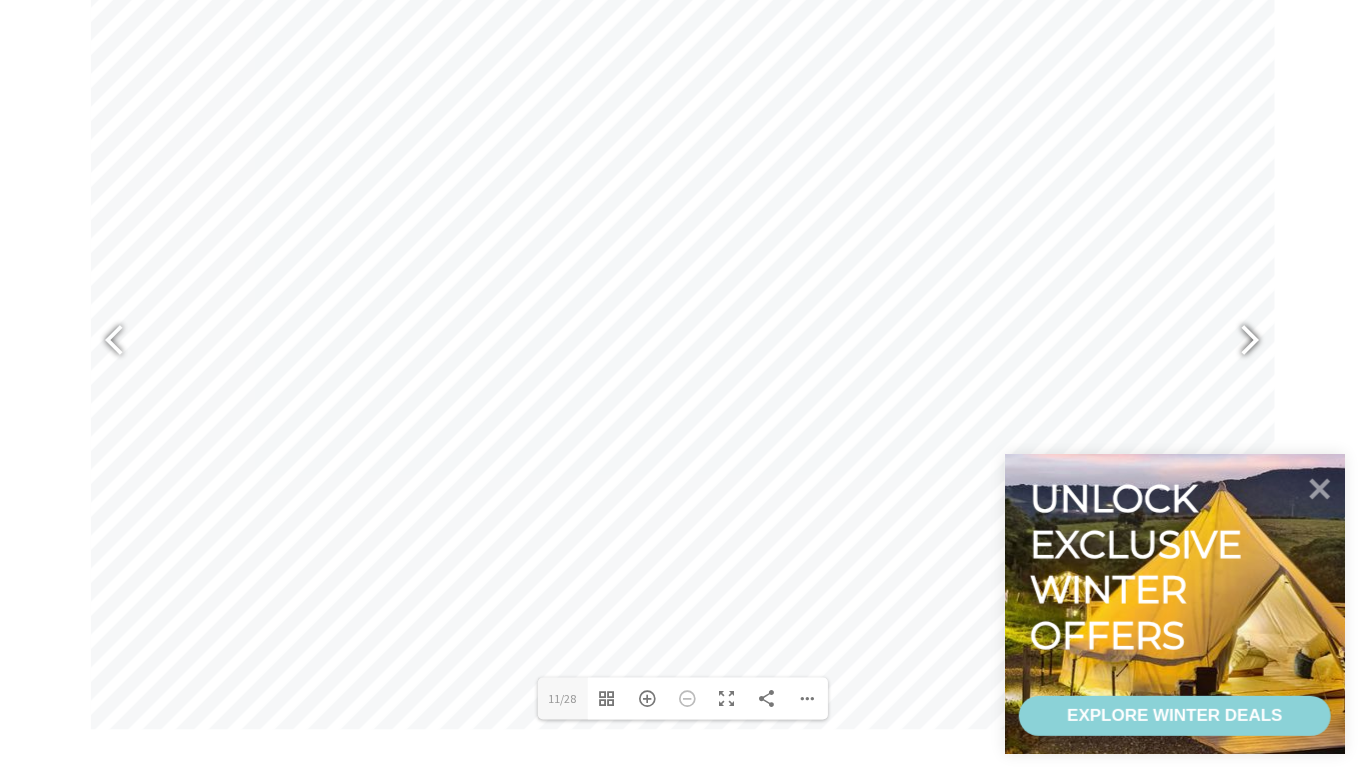 click at bounding box center [1242, 343] 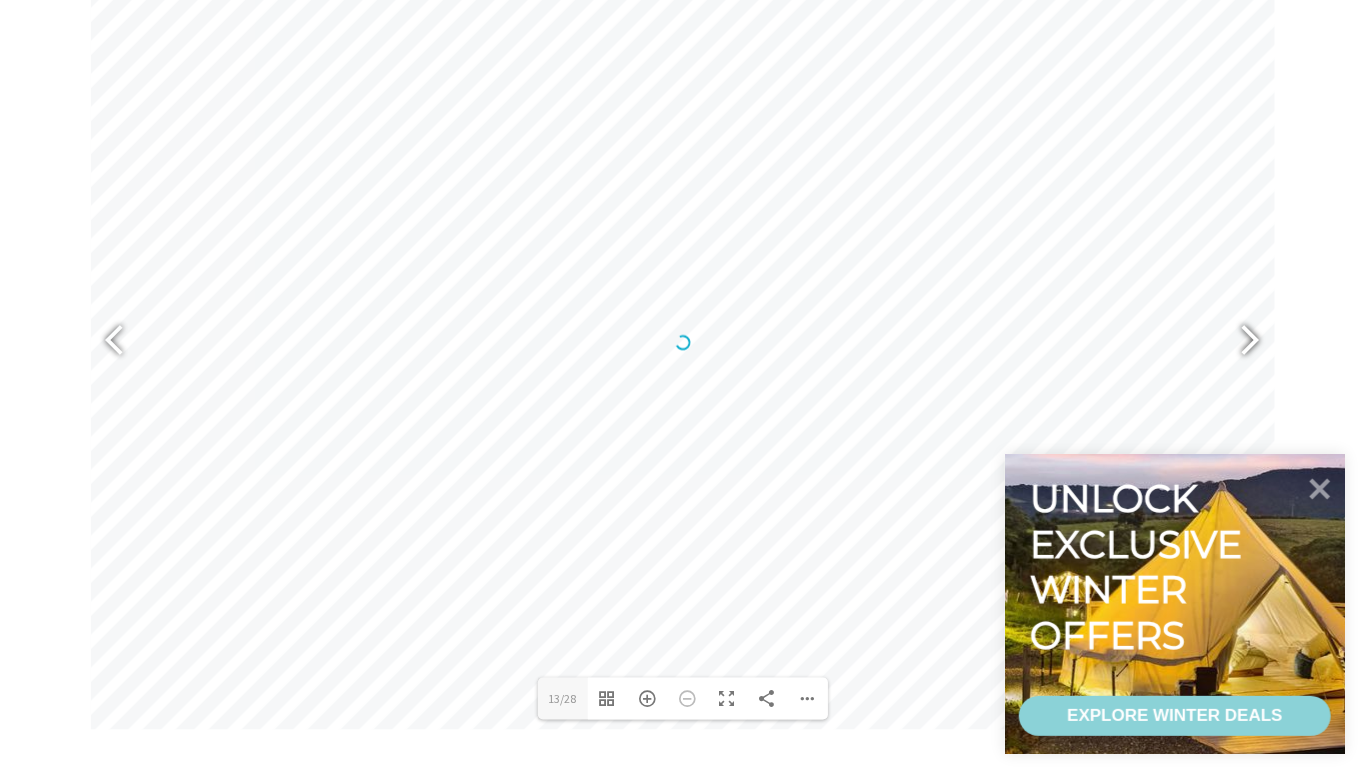 click at bounding box center [1242, 343] 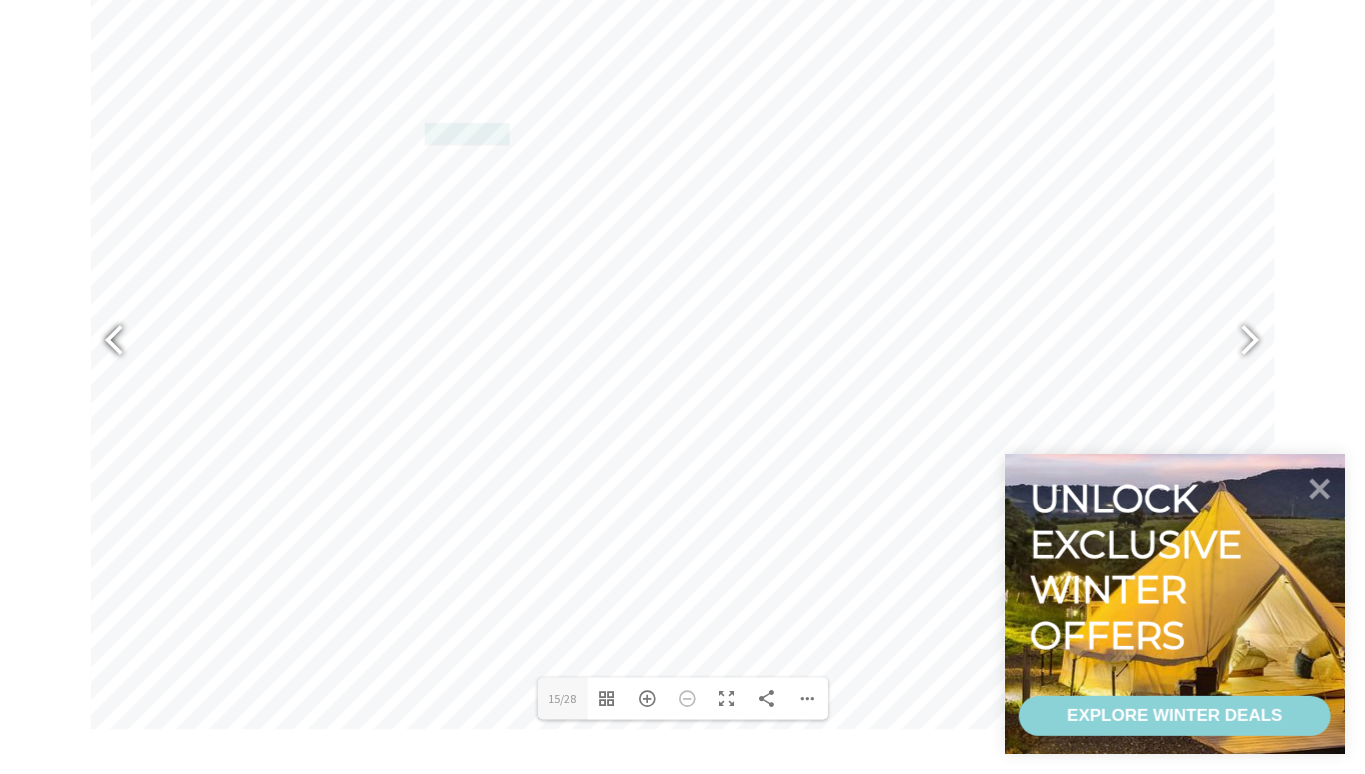 click at bounding box center (124, 343) 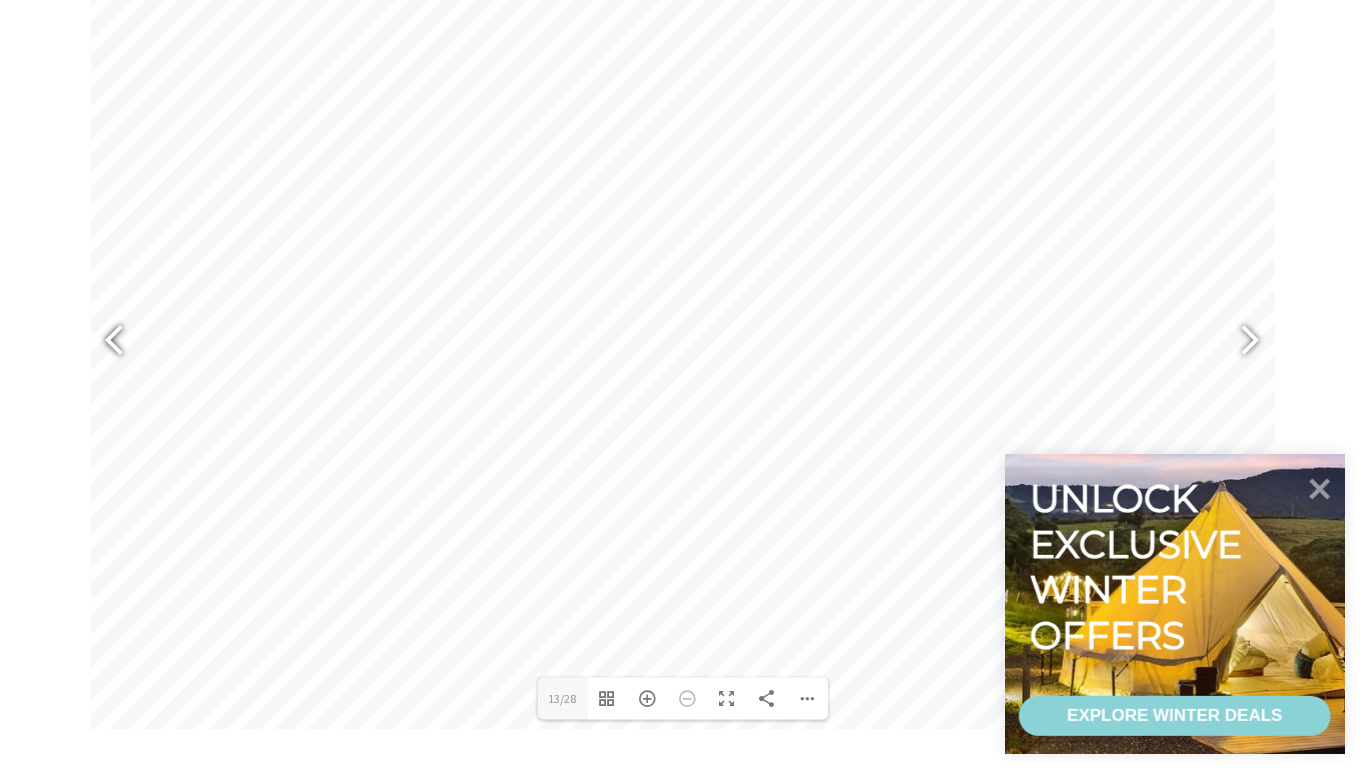 click at bounding box center (124, 343) 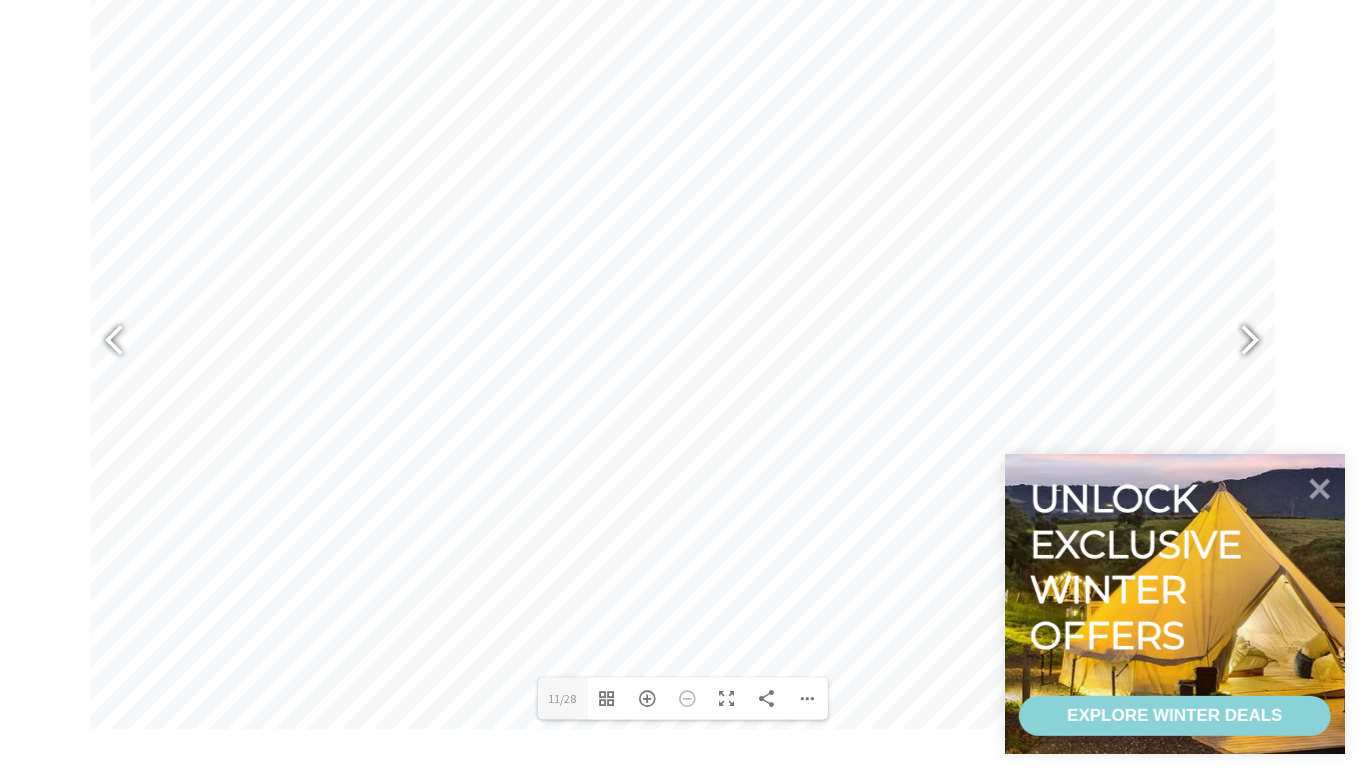 click at bounding box center (1242, 343) 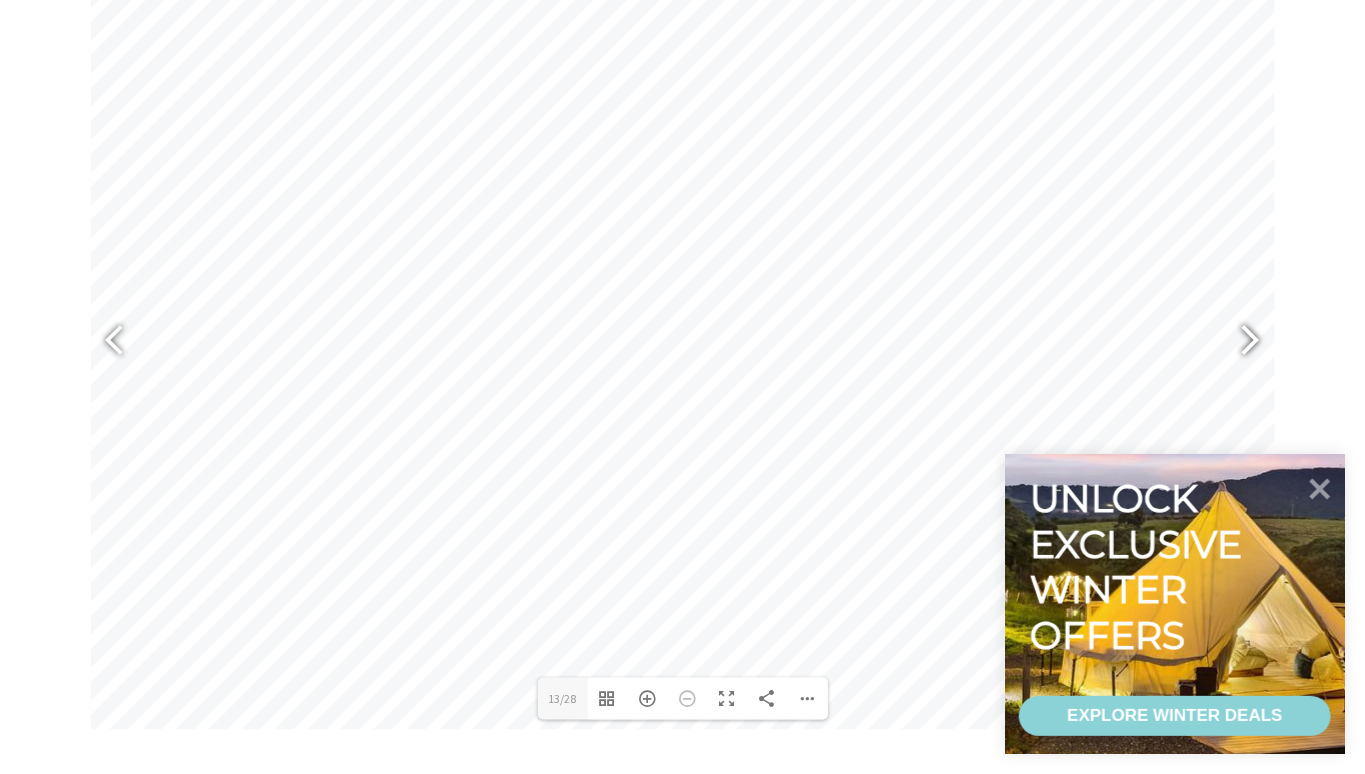 click at bounding box center [1242, 343] 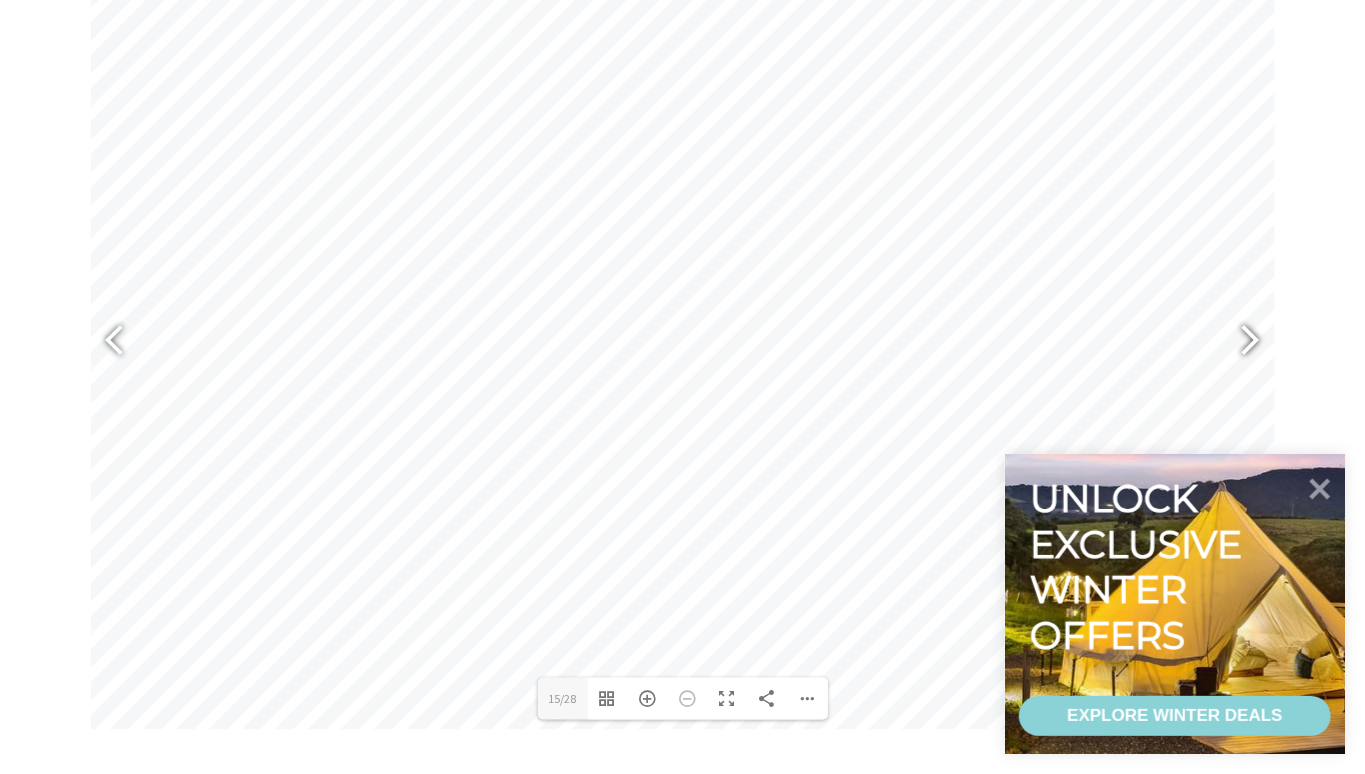 click at bounding box center (1242, 343) 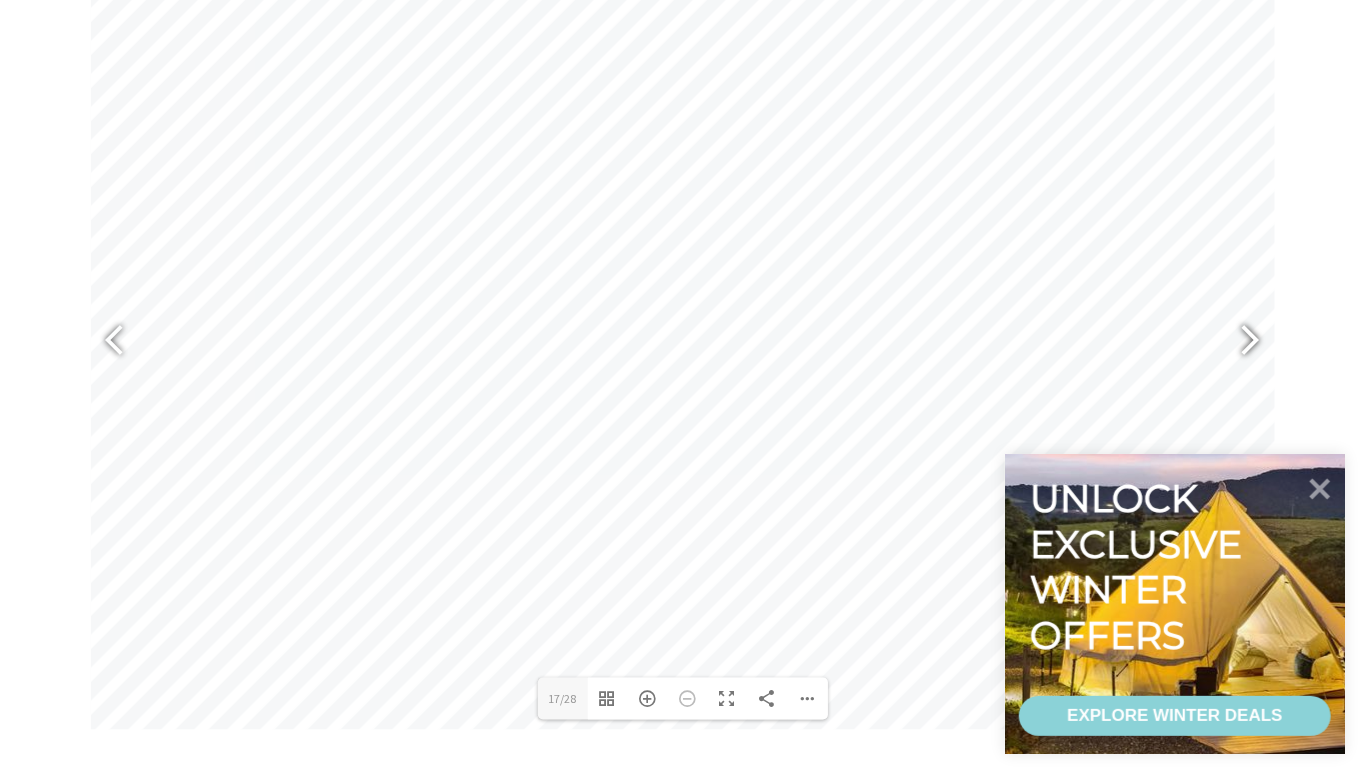 click at bounding box center [1242, 343] 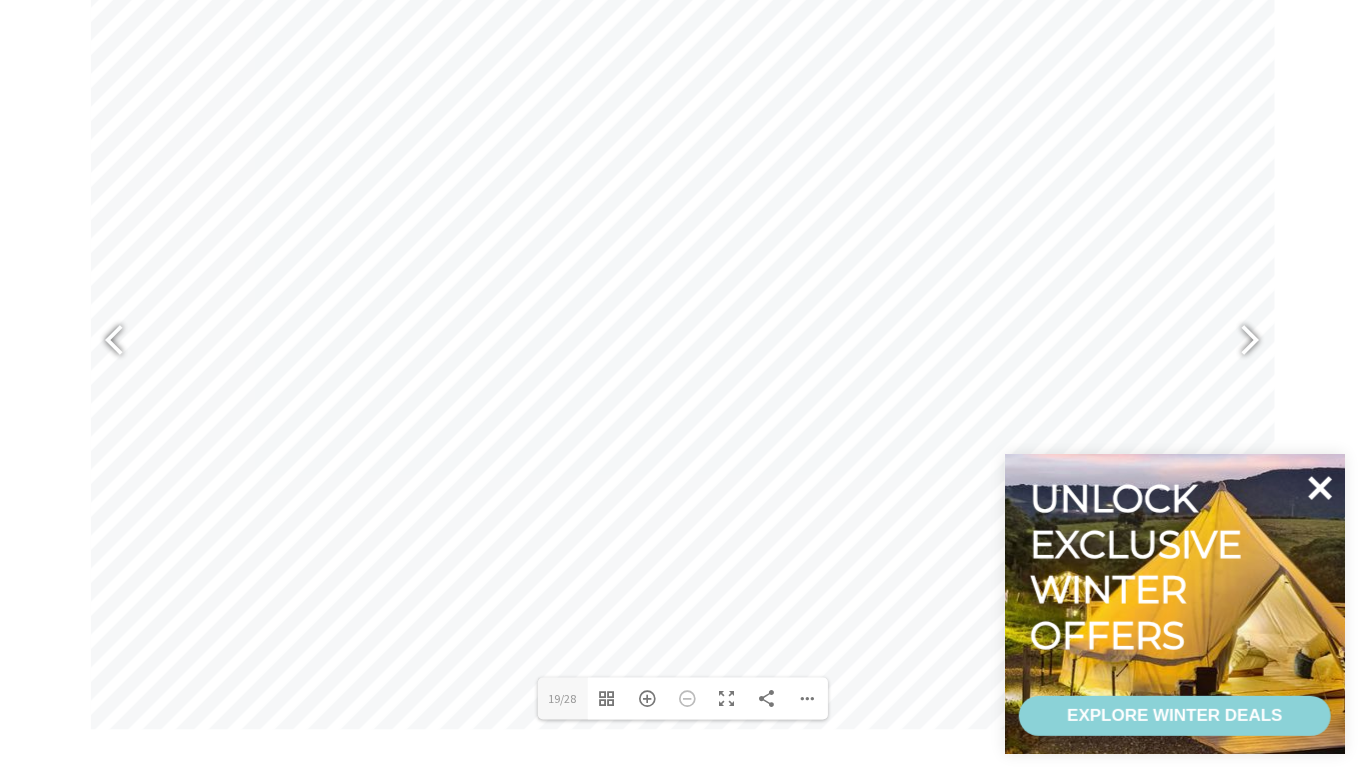 click 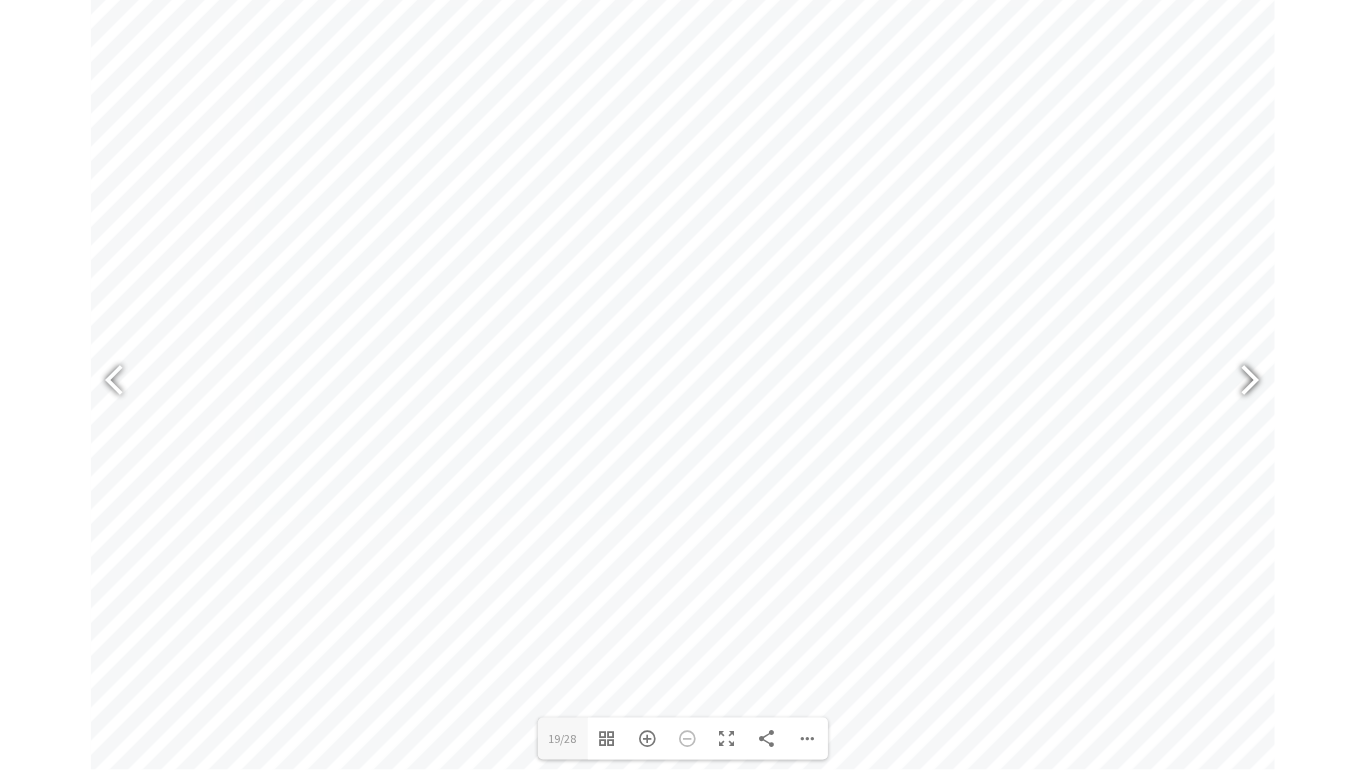 scroll, scrollTop: 1262, scrollLeft: 0, axis: vertical 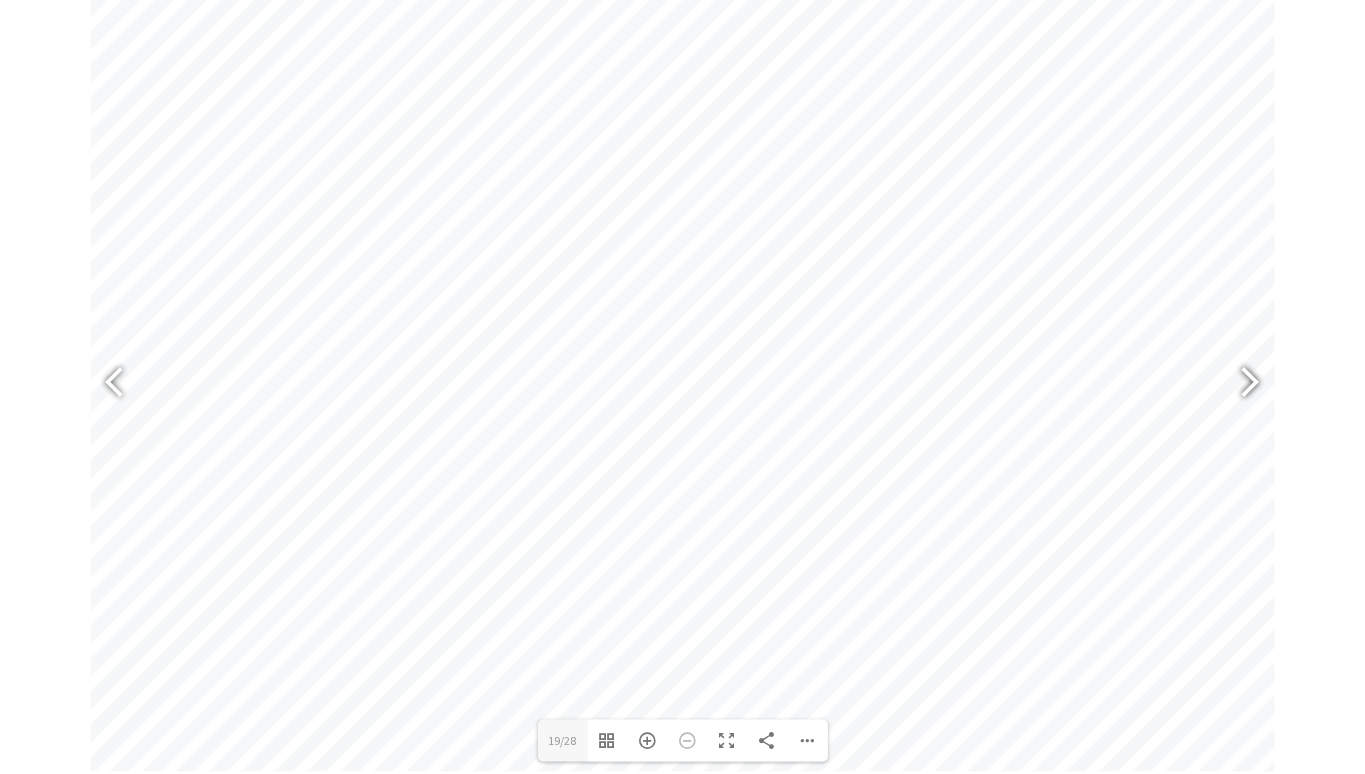 click at bounding box center (1242, 385) 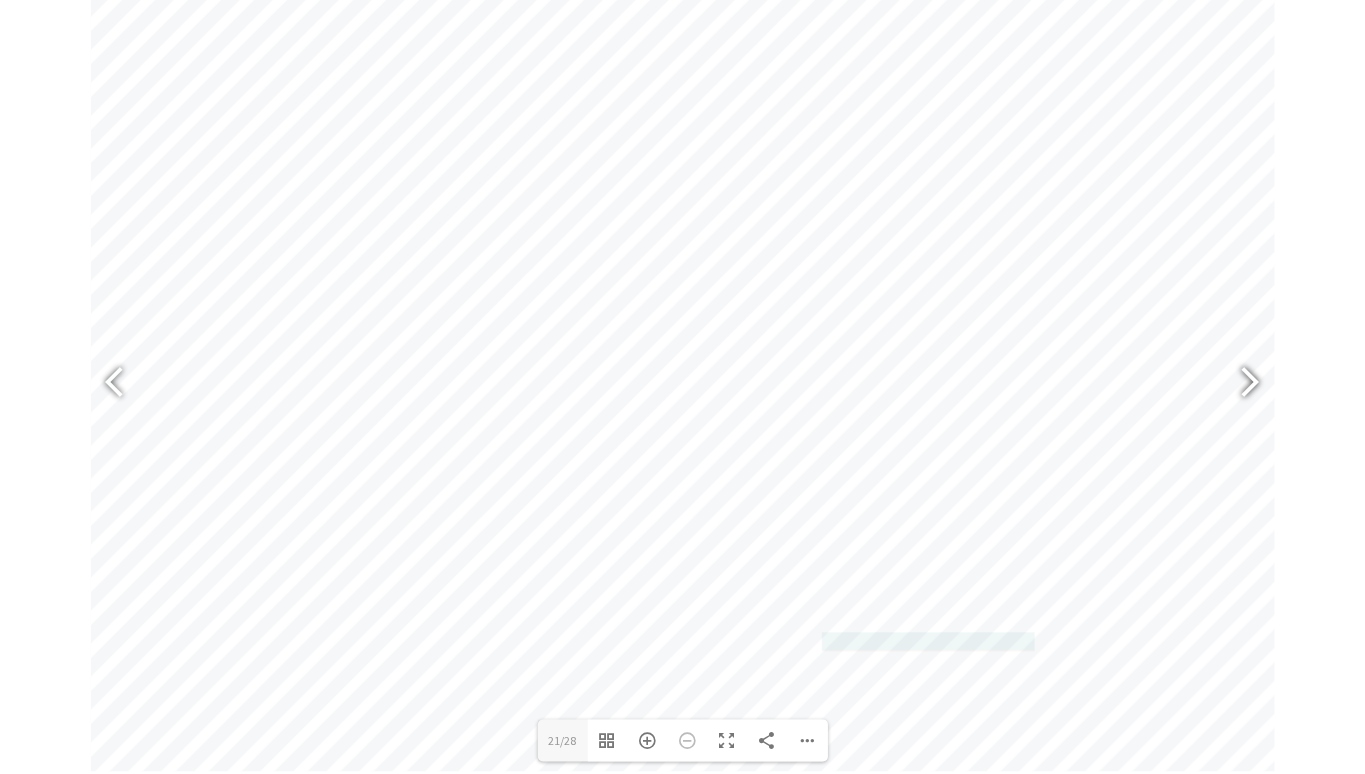 click at bounding box center [1242, 385] 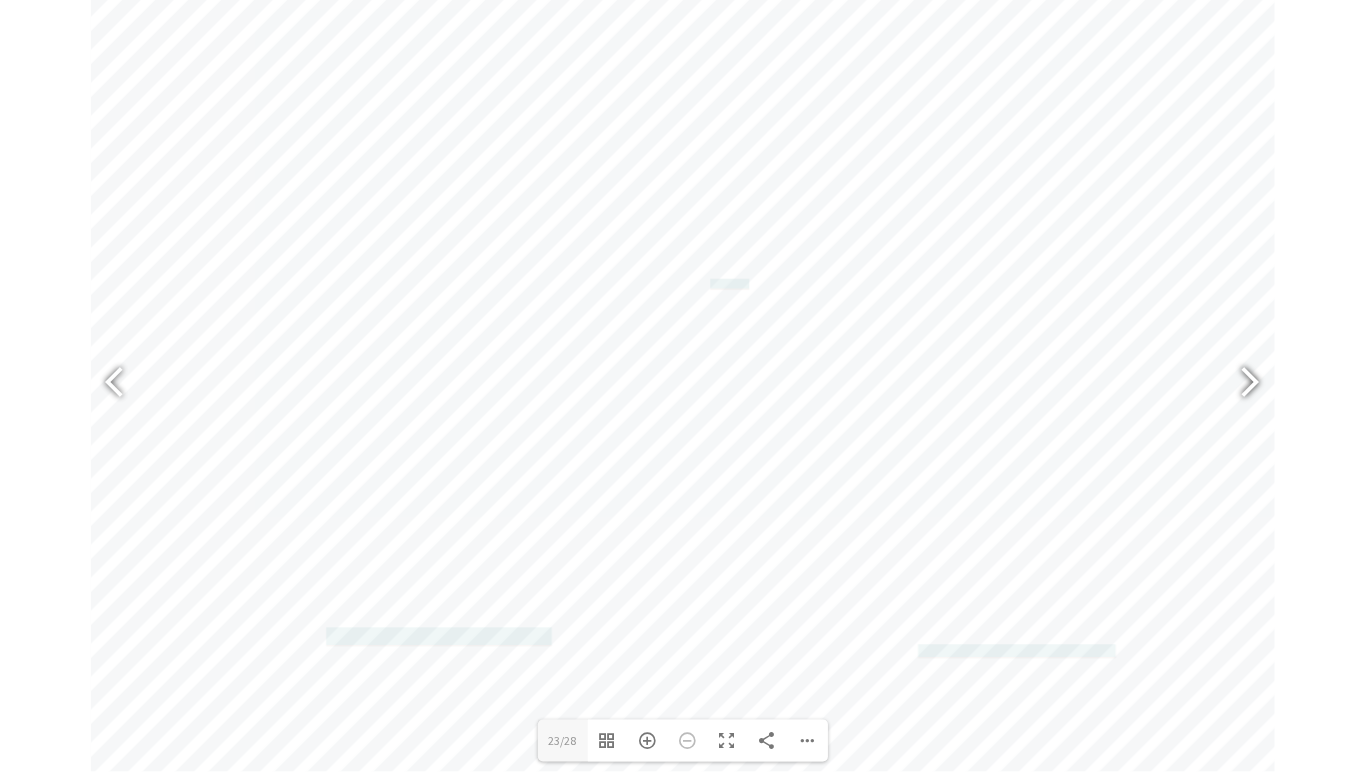 click at bounding box center [1242, 385] 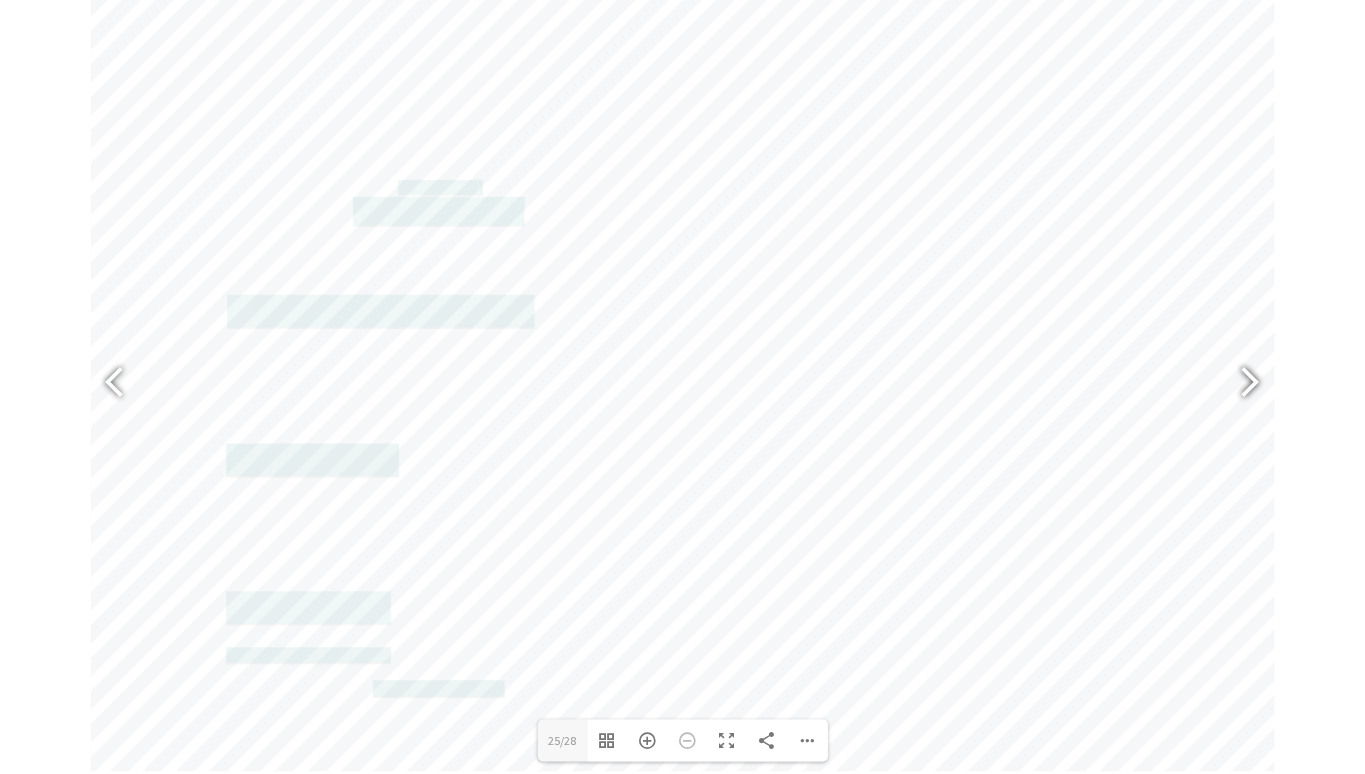 click at bounding box center [1242, 385] 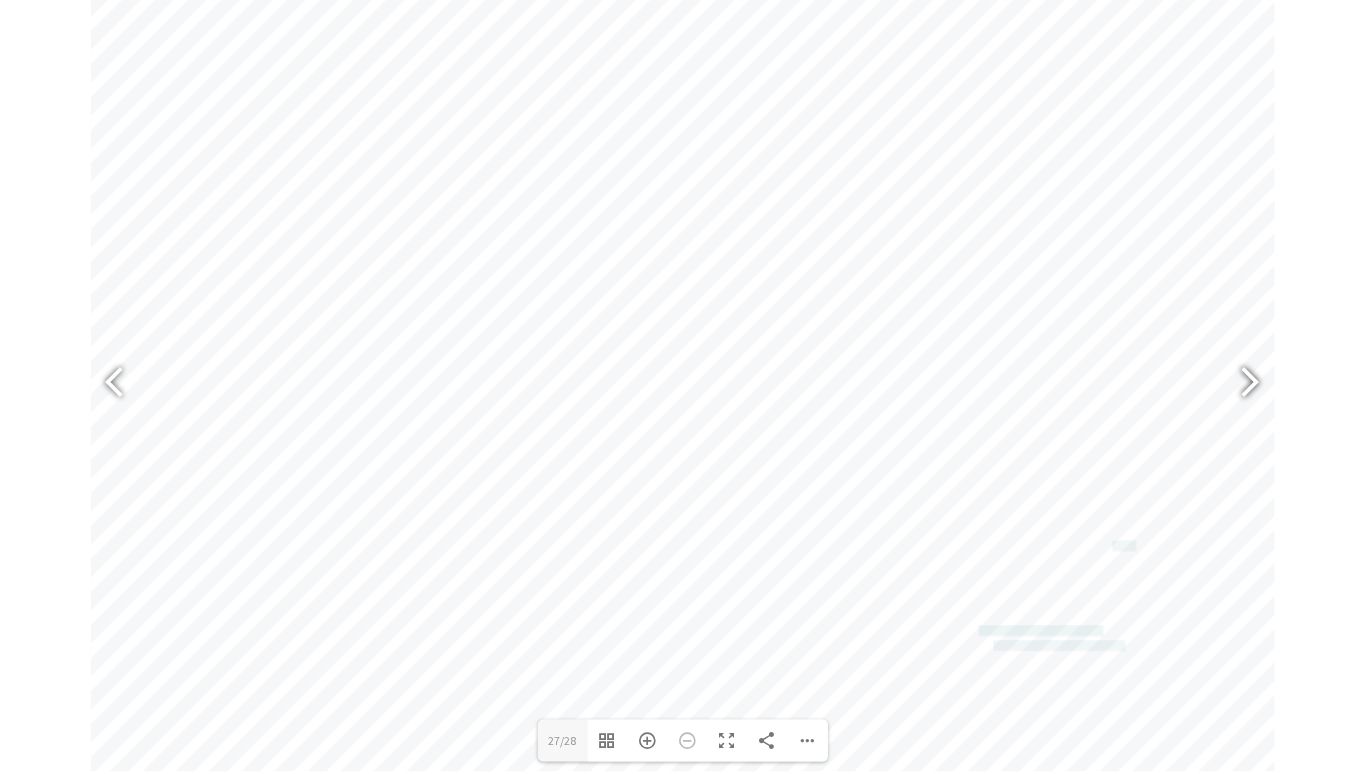 click at bounding box center (1242, 385) 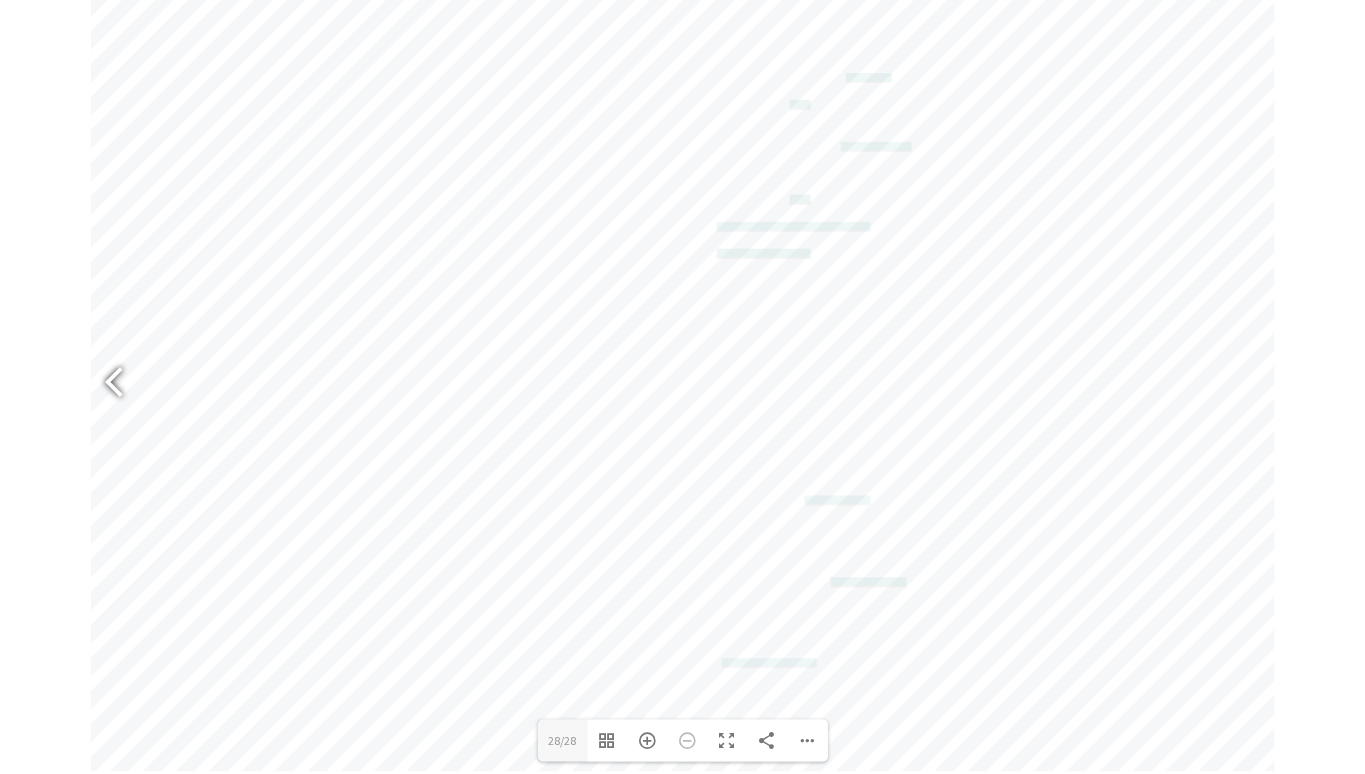 click at bounding box center [124, 385] 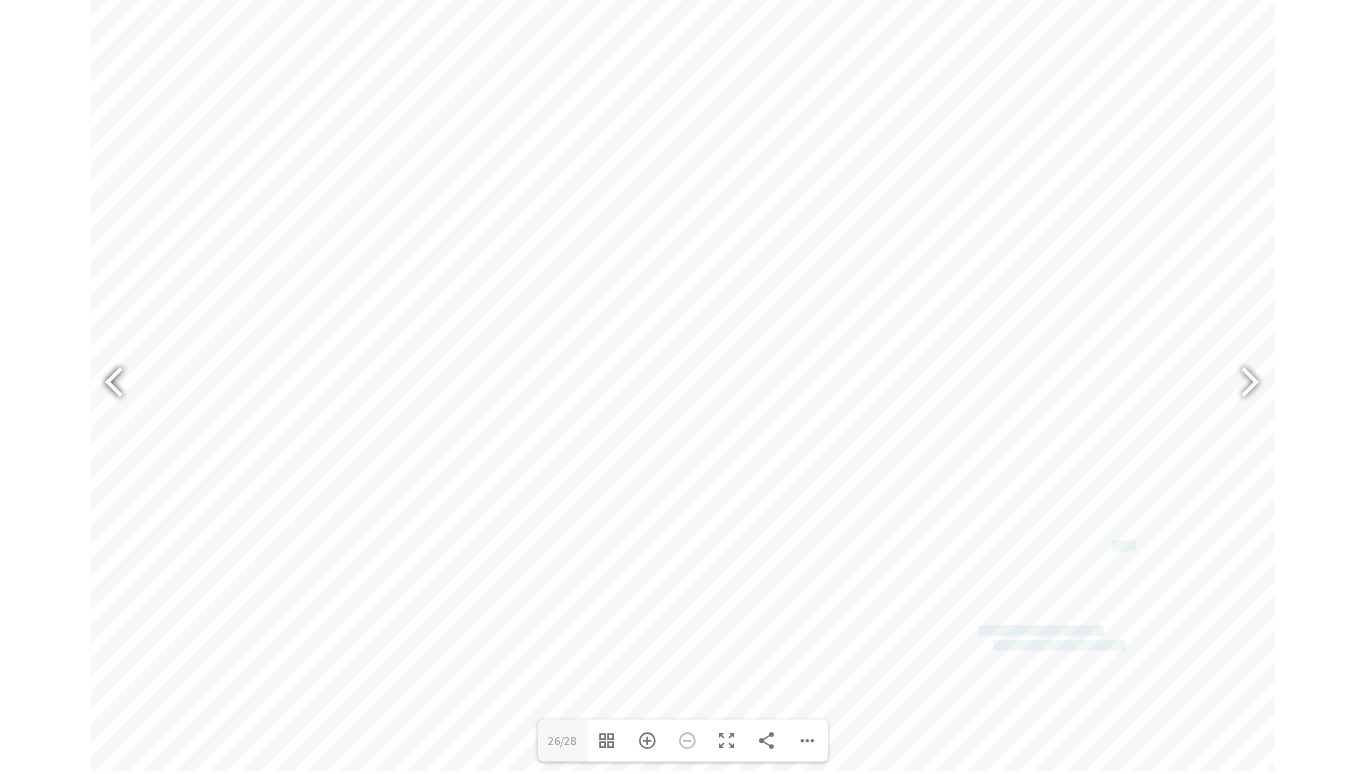 click at bounding box center (124, 385) 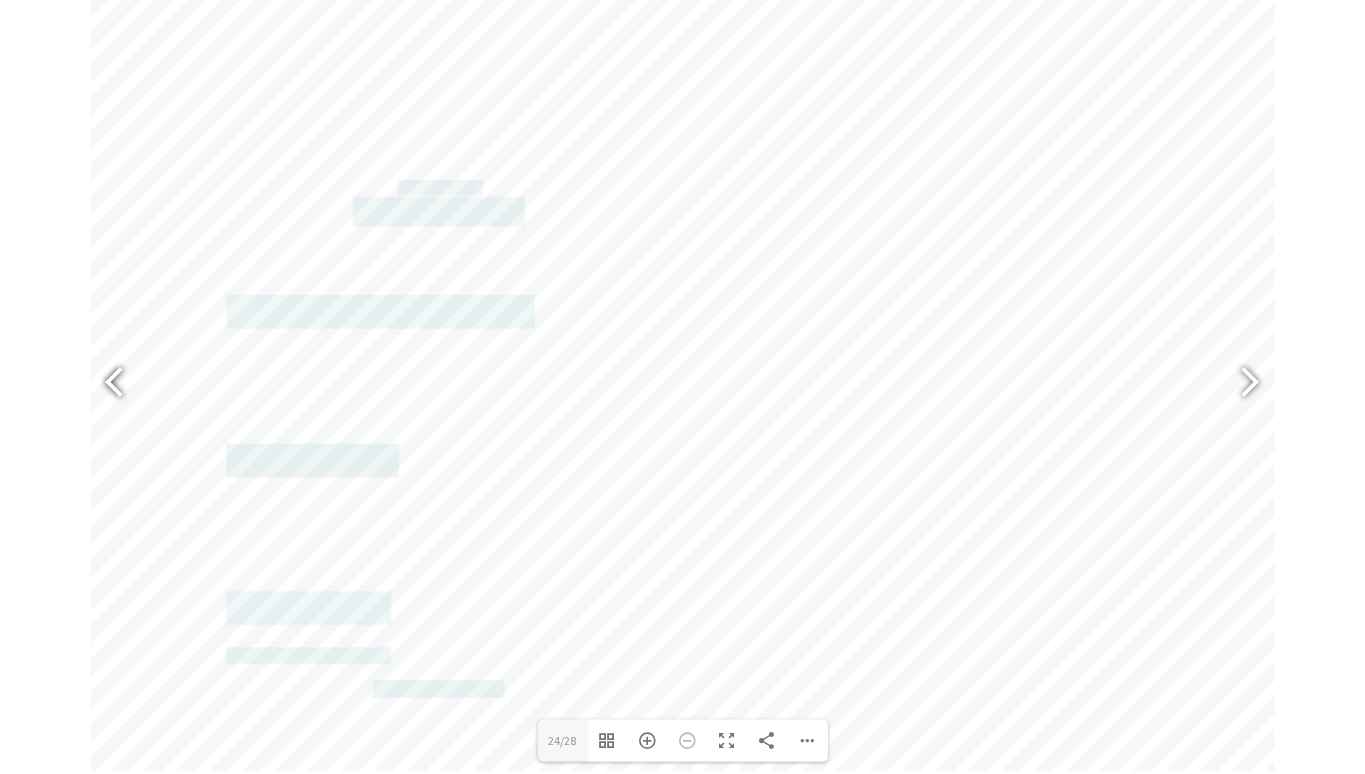 click at bounding box center [124, 385] 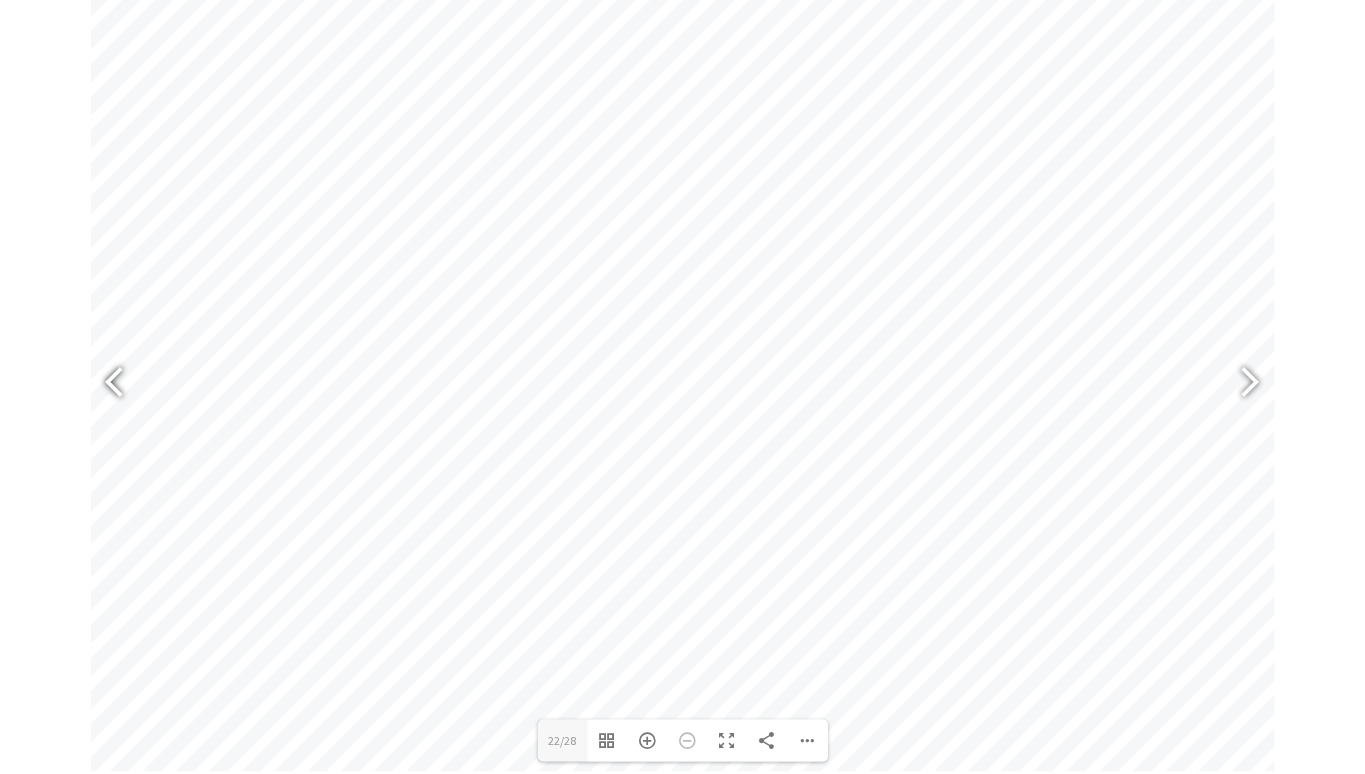 click at bounding box center [124, 385] 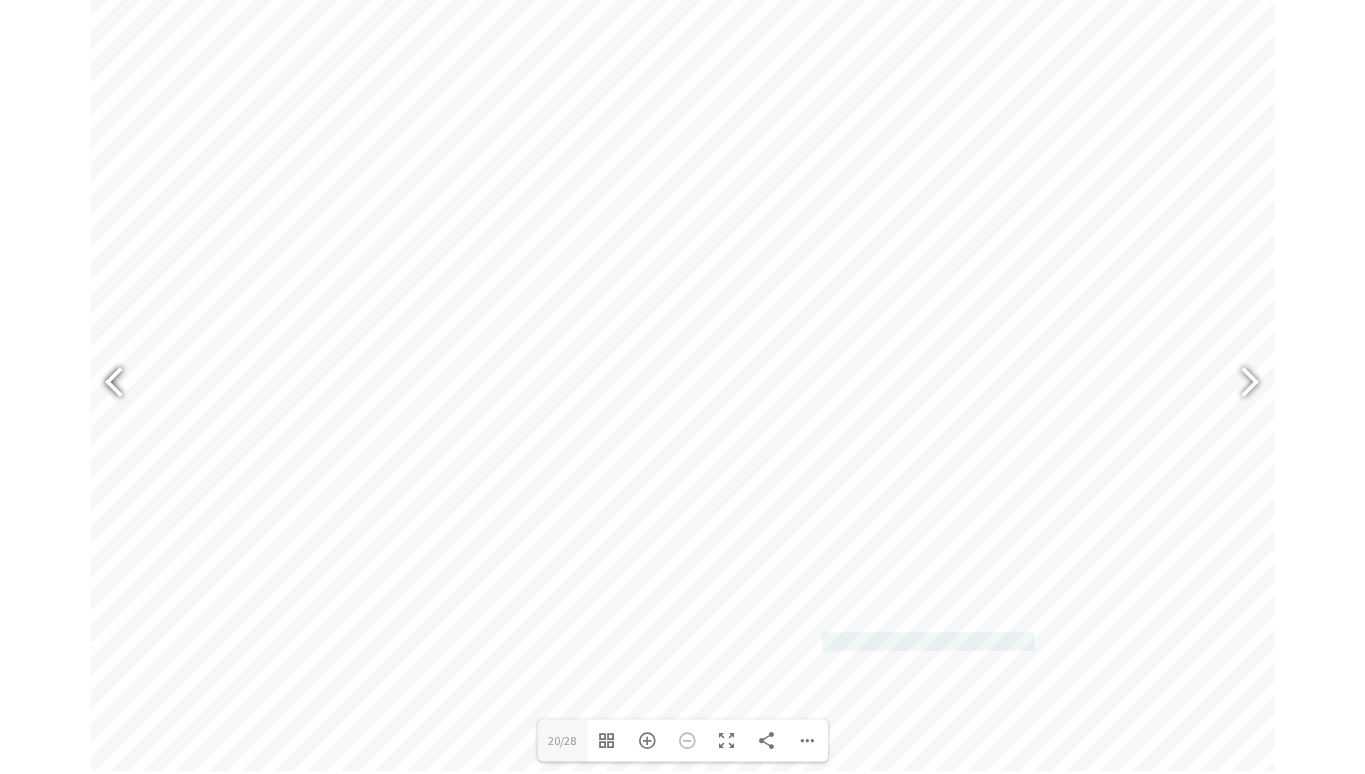 click at bounding box center (124, 385) 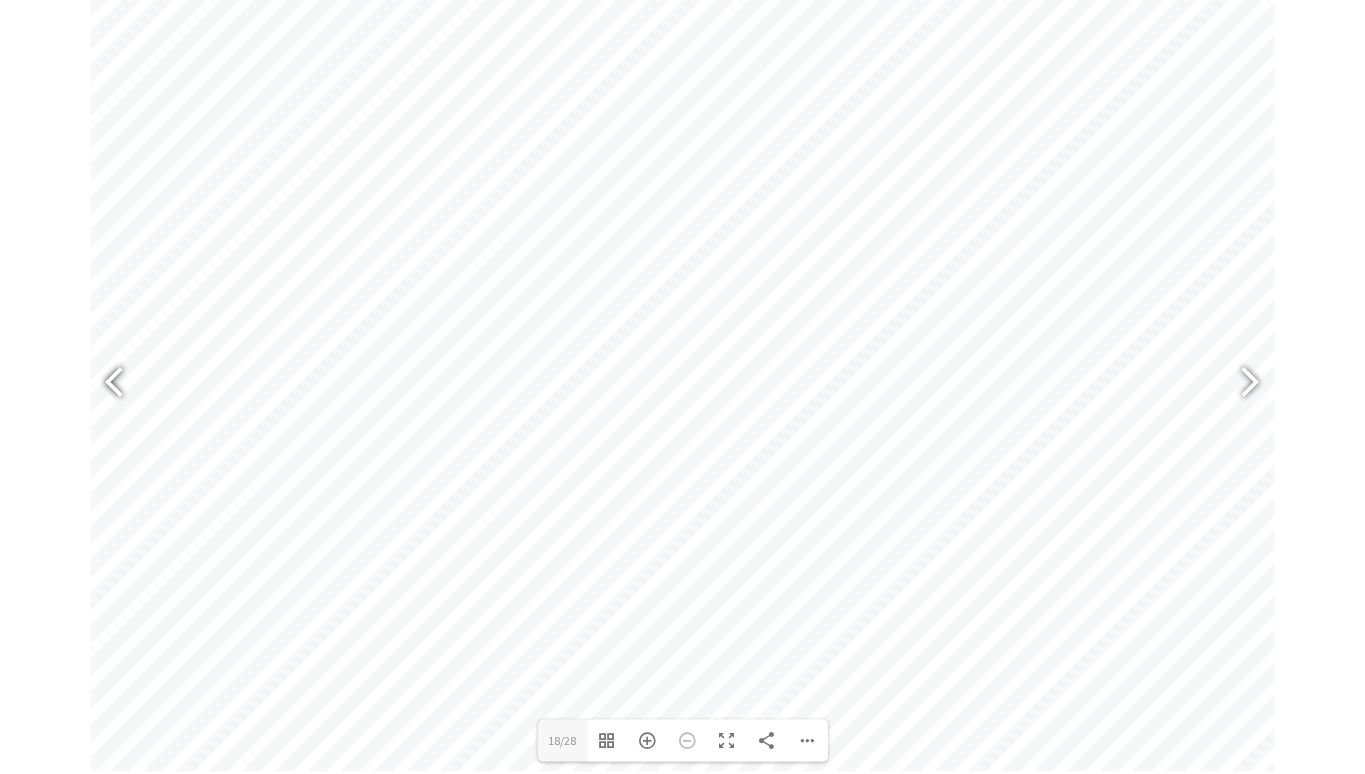 click at bounding box center (124, 385) 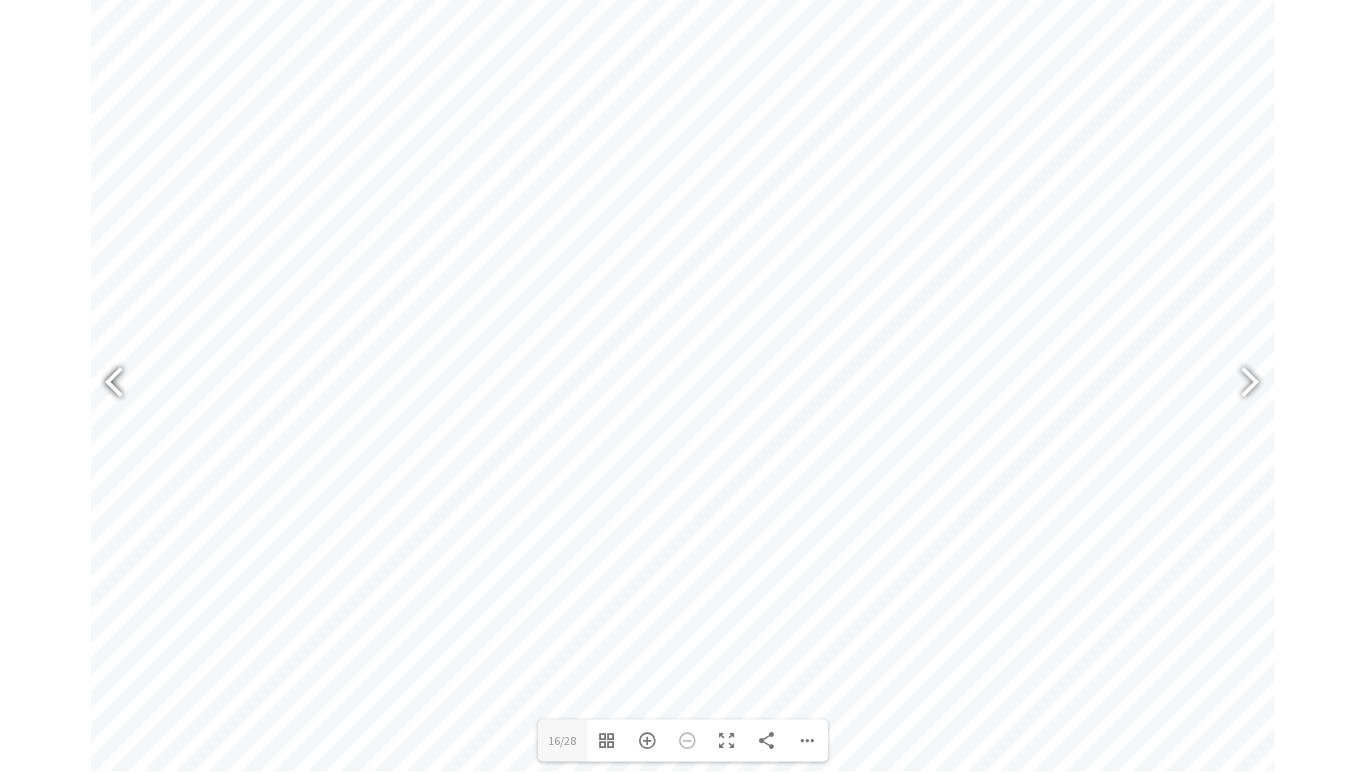 click at bounding box center [124, 385] 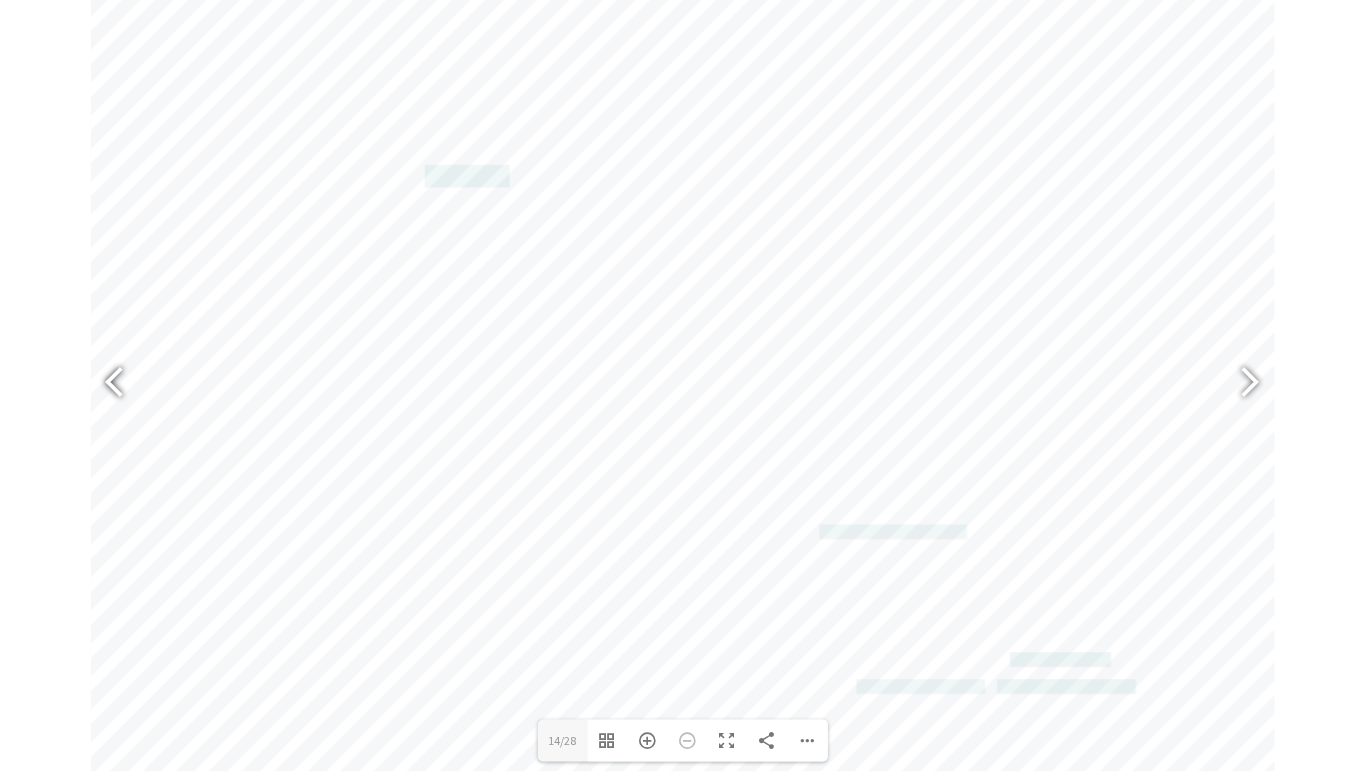 click at bounding box center [124, 385] 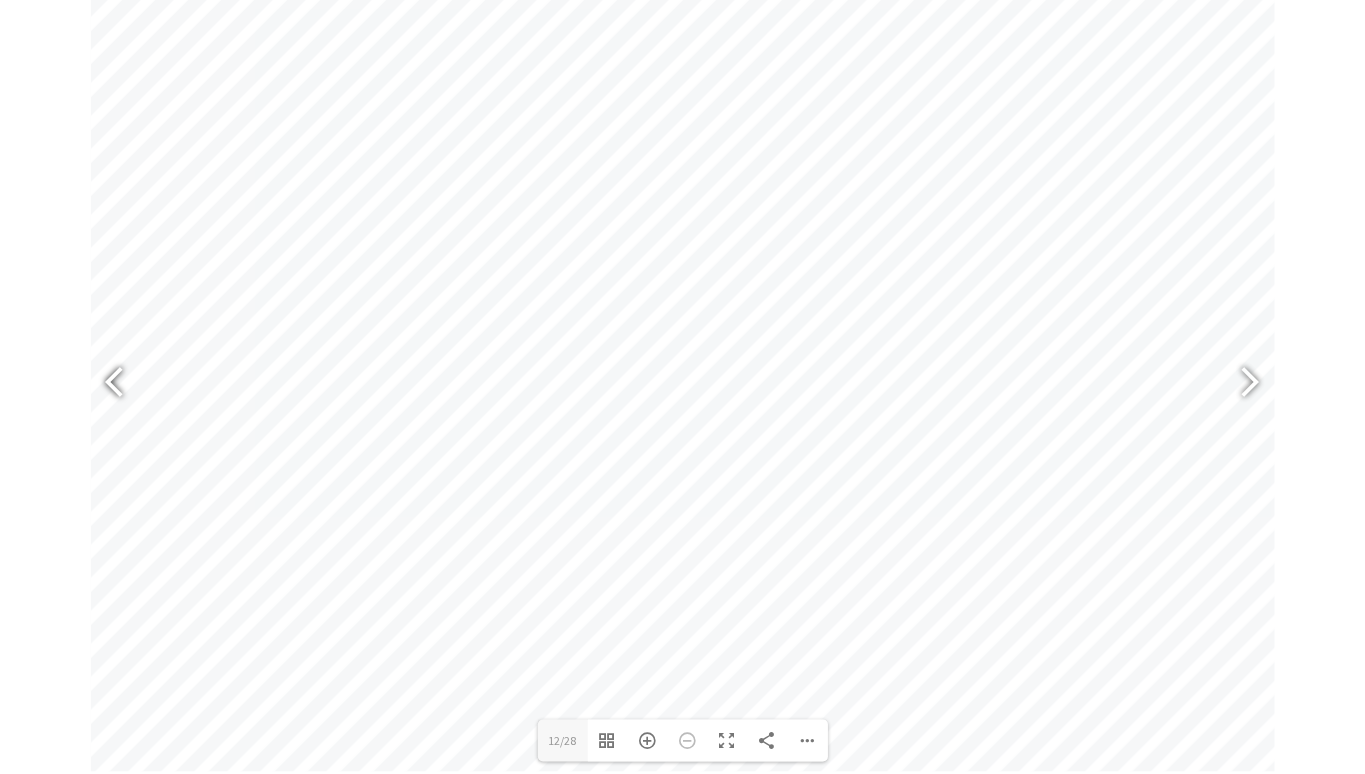 click at bounding box center (124, 385) 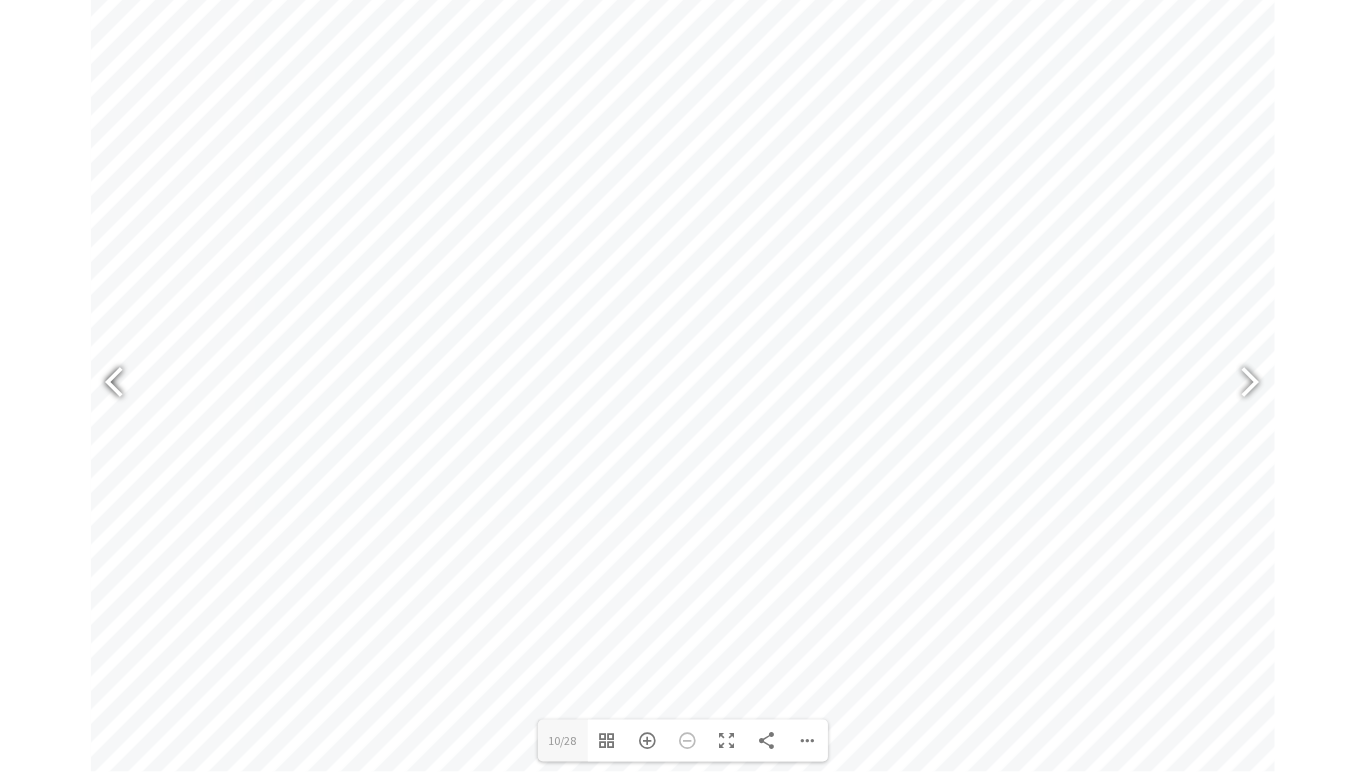 click at bounding box center [124, 385] 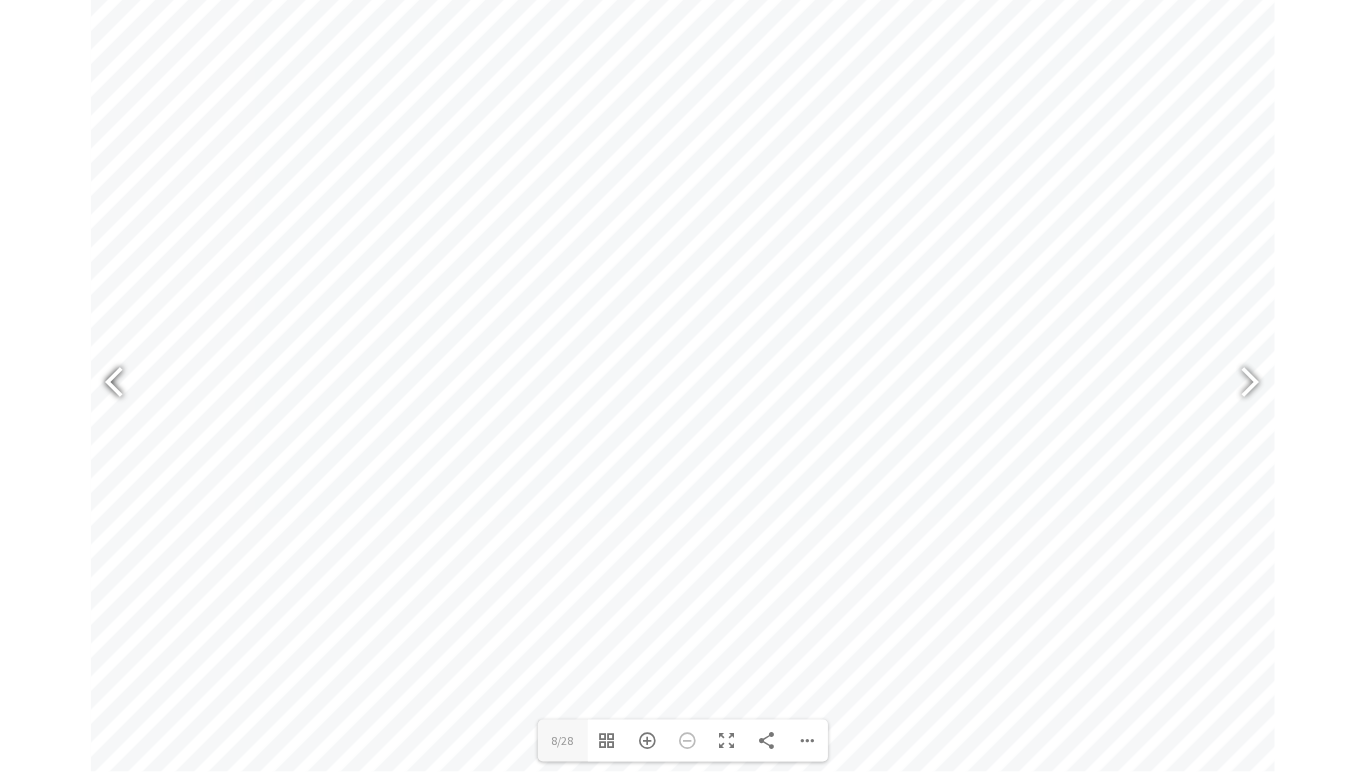 click at bounding box center [124, 385] 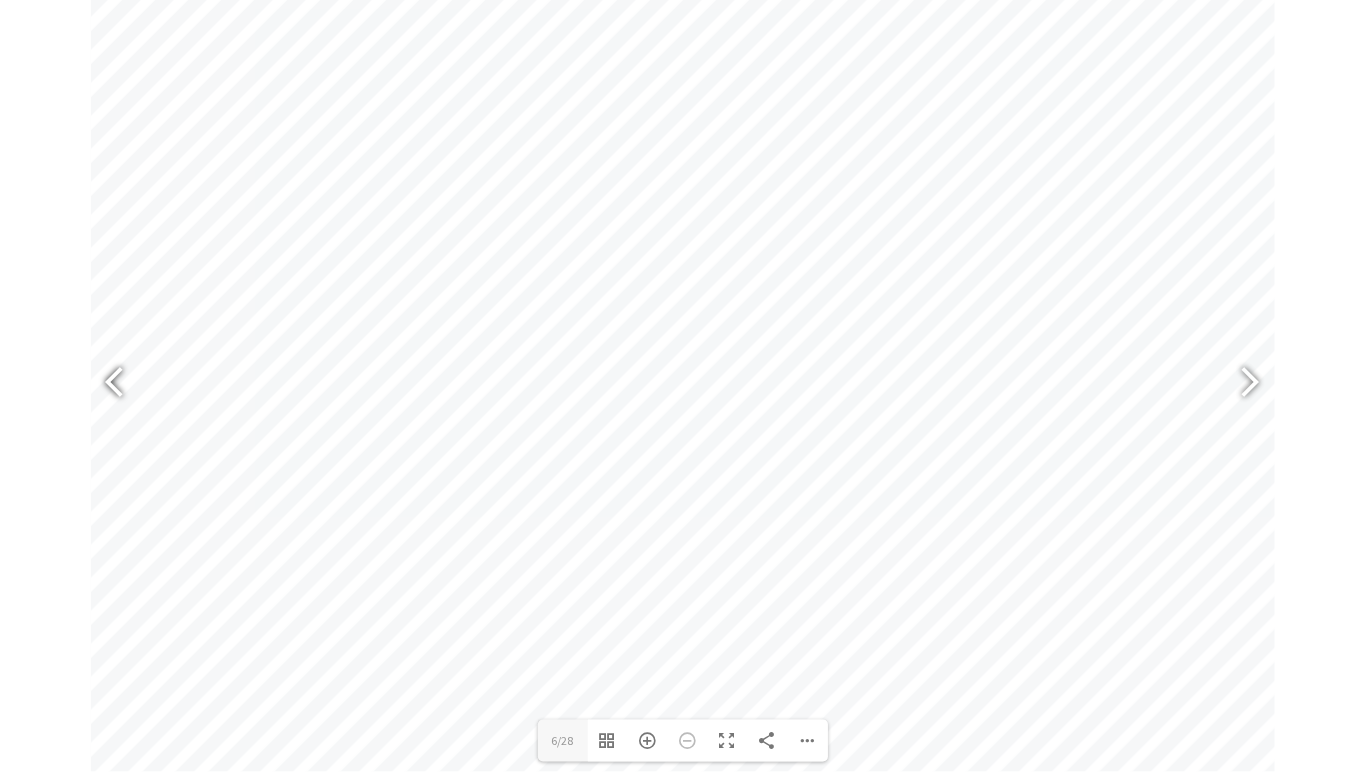 click at bounding box center [124, 385] 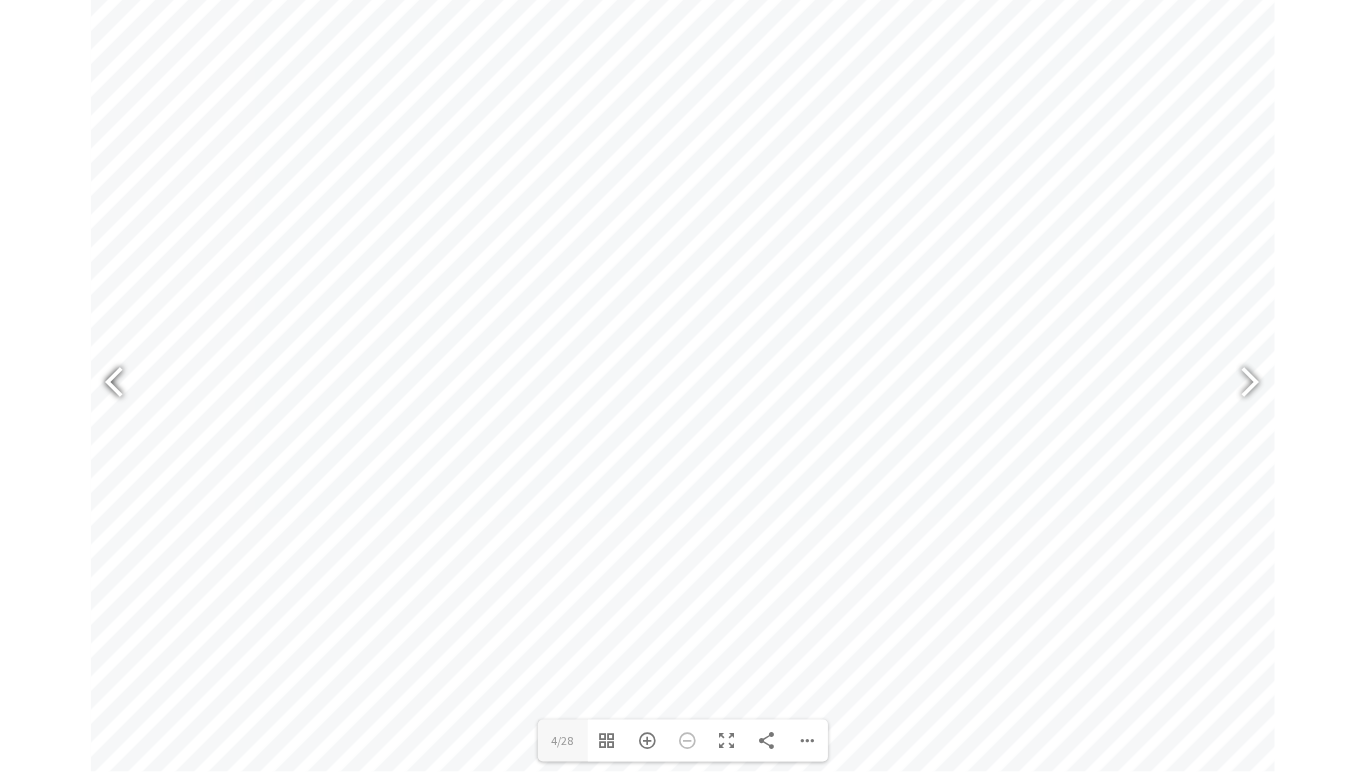 click at bounding box center [124, 385] 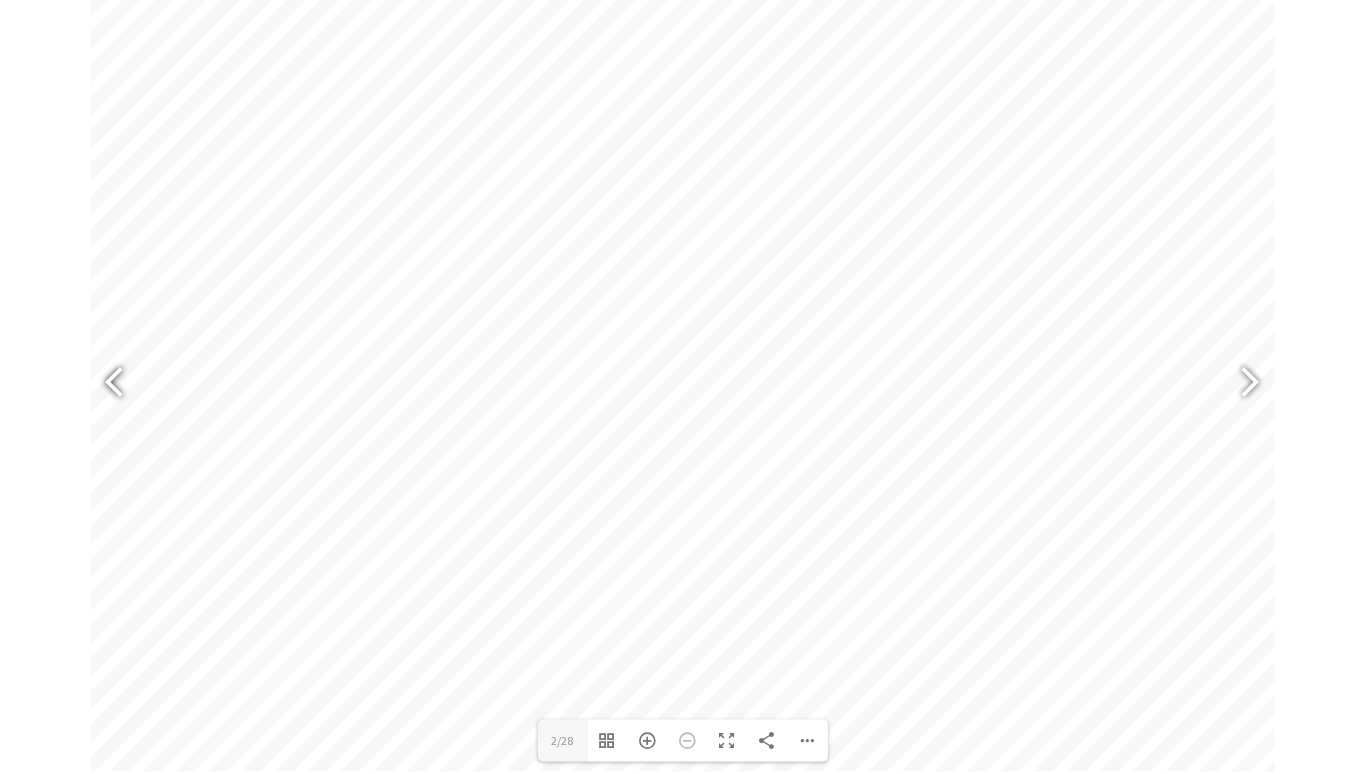 click at bounding box center (124, 385) 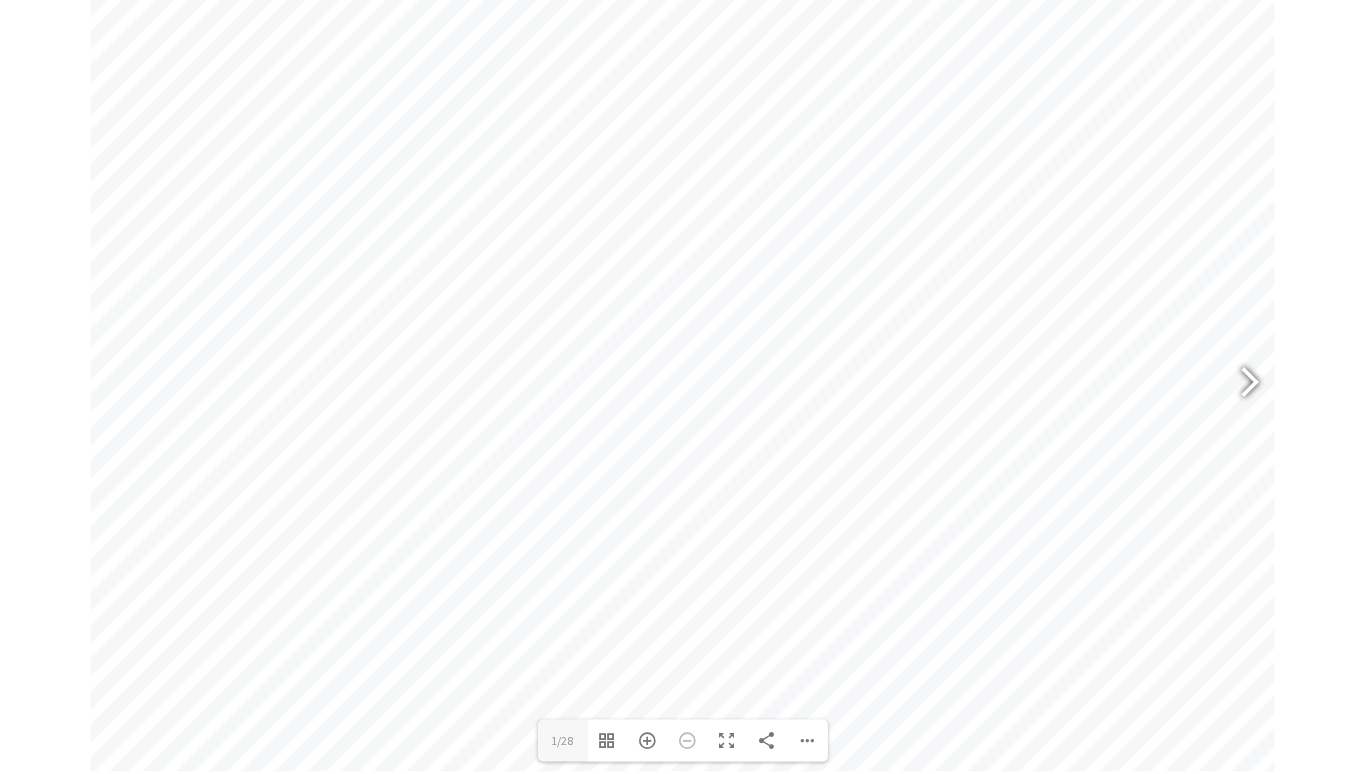 click at bounding box center (1242, 385) 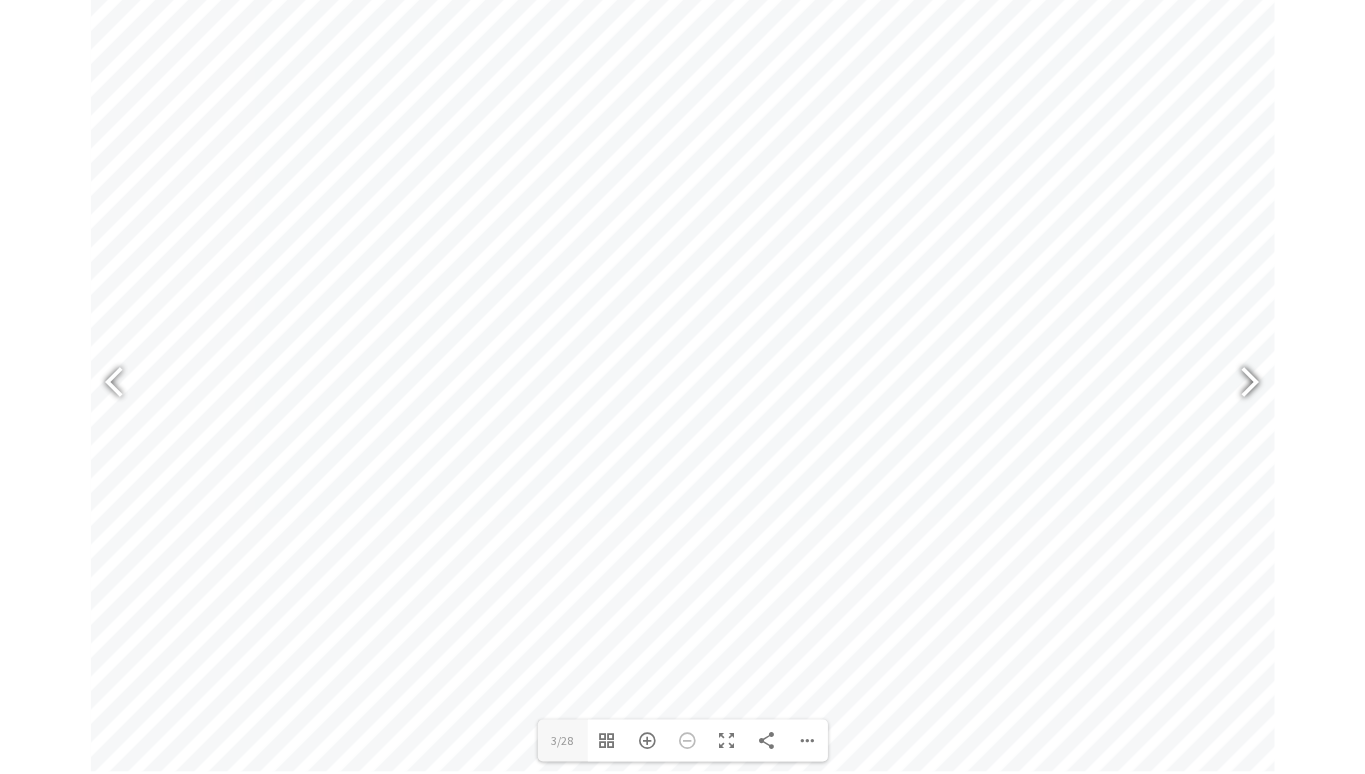 click at bounding box center (1242, 385) 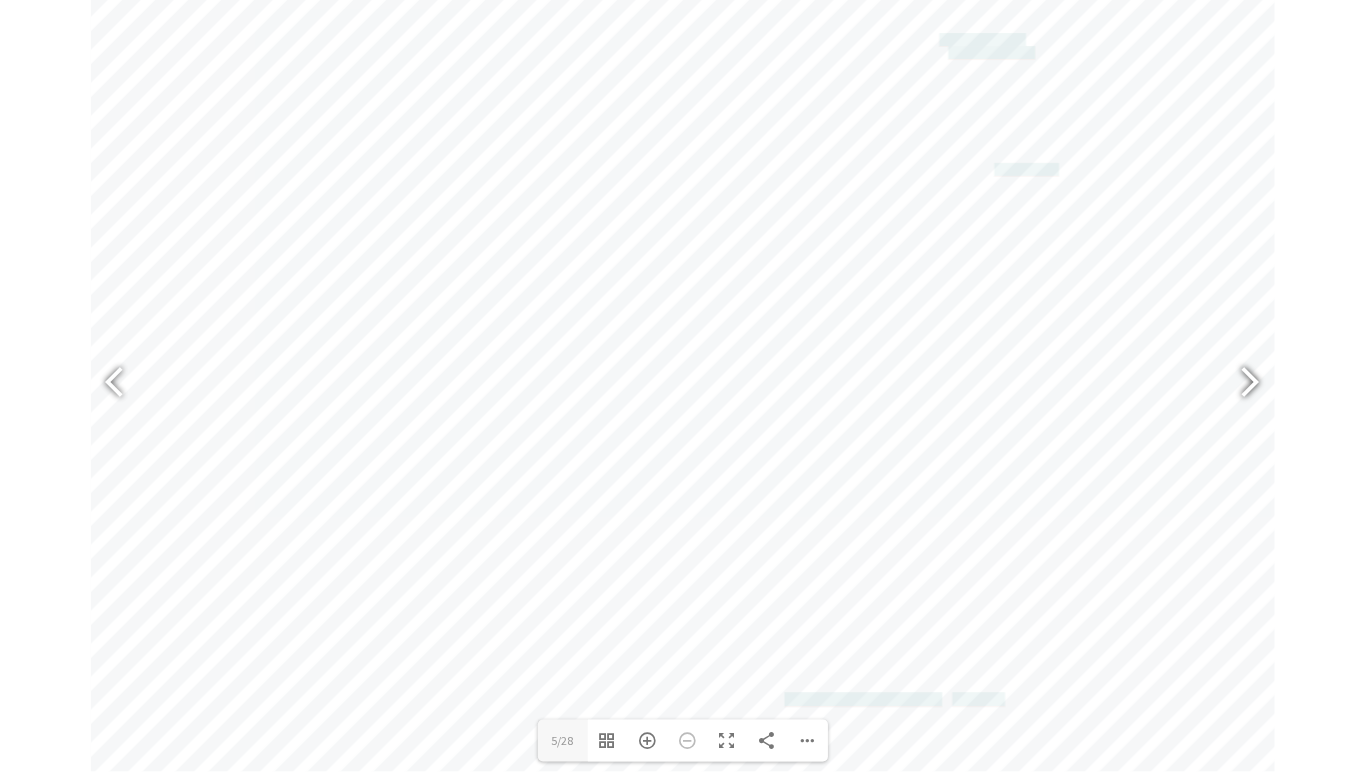 click at bounding box center [1242, 385] 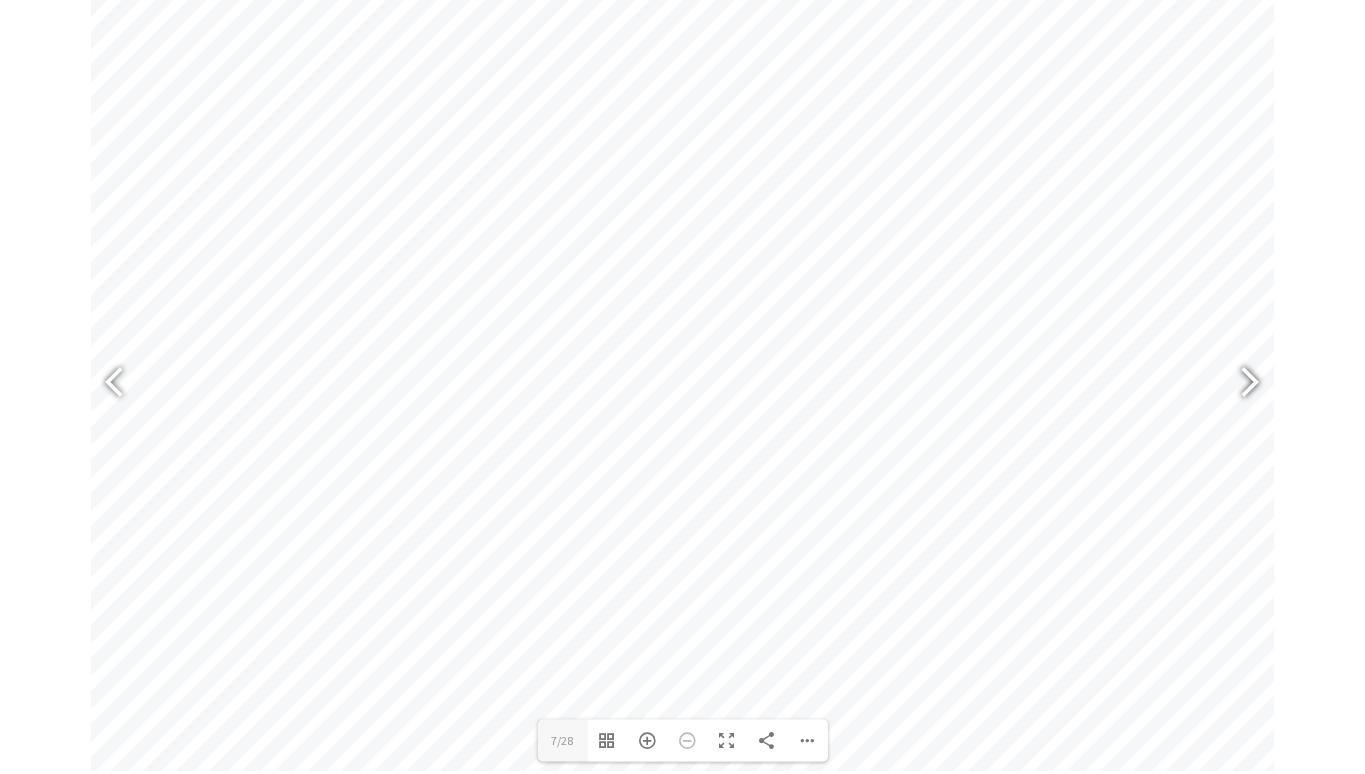 click at bounding box center (1242, 385) 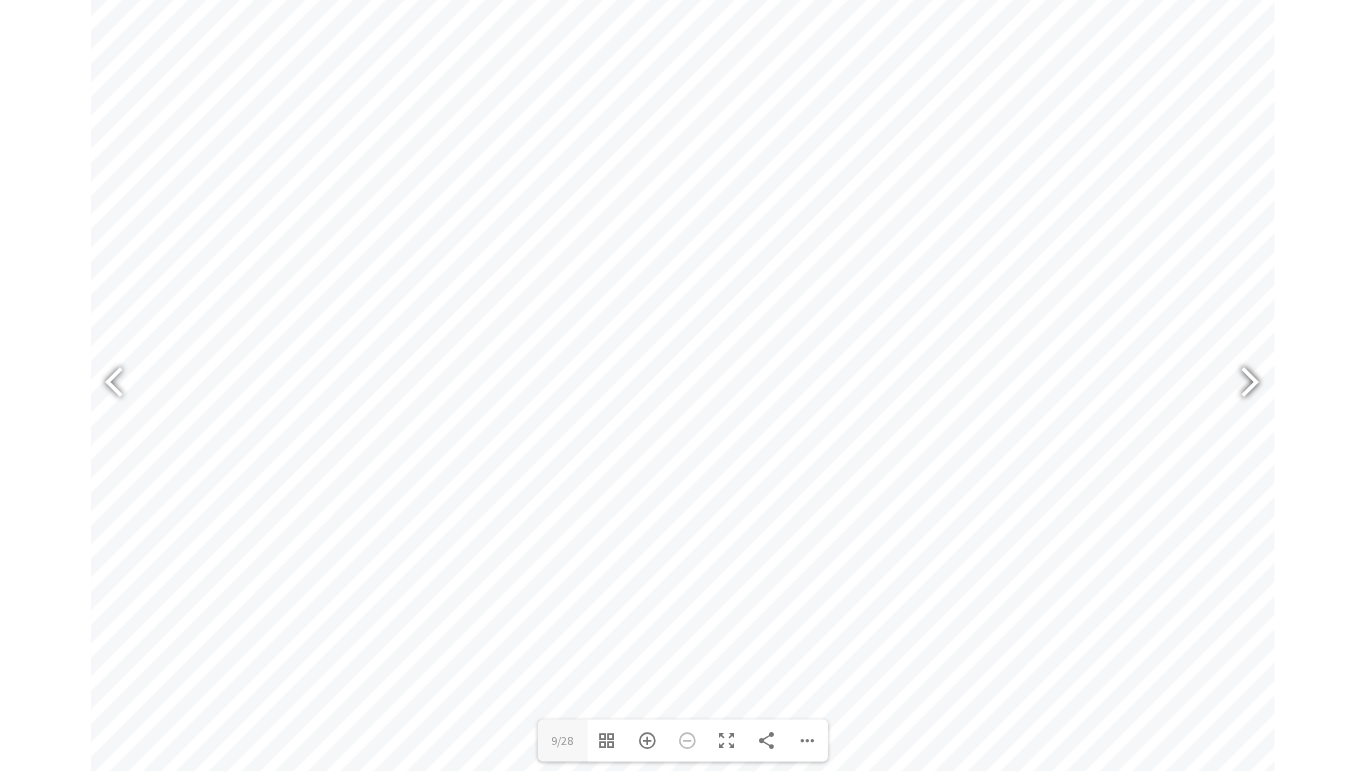 click at bounding box center [1242, 385] 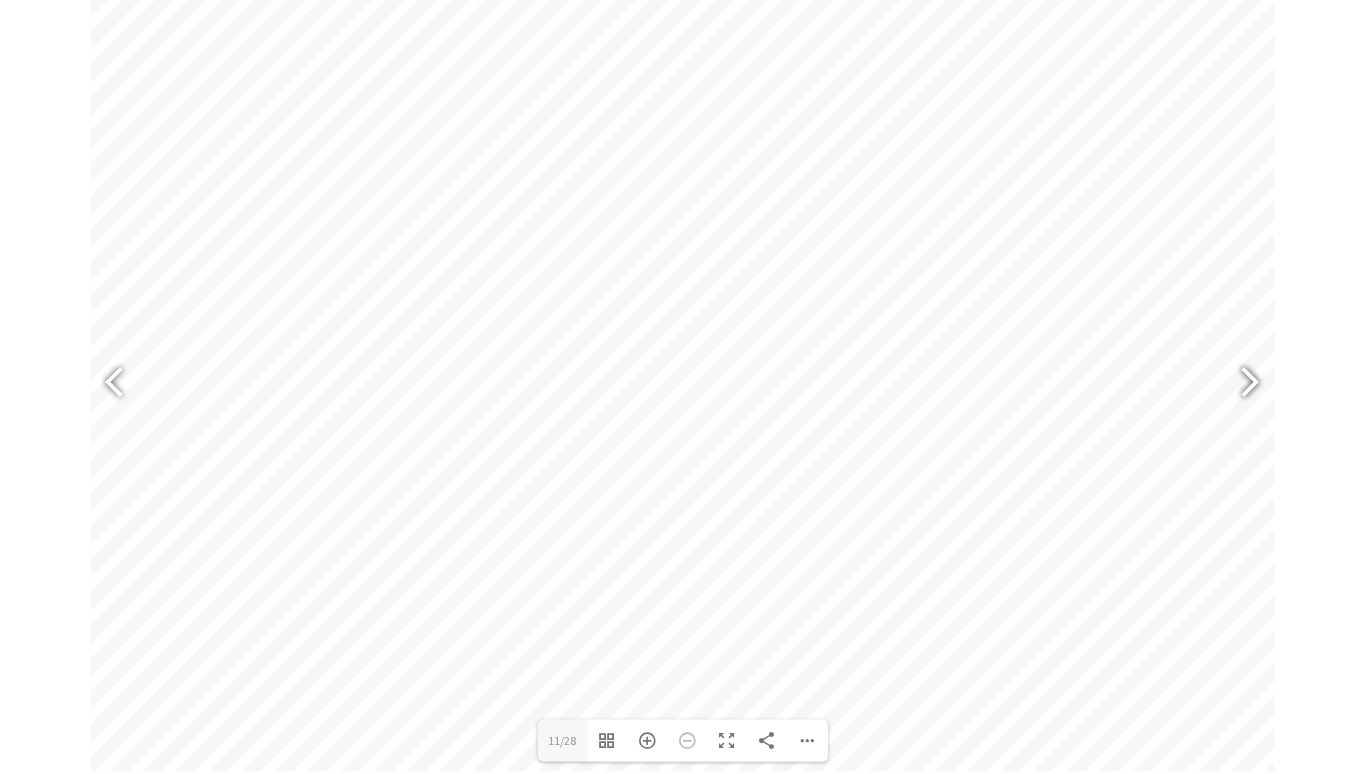 click at bounding box center (1242, 385) 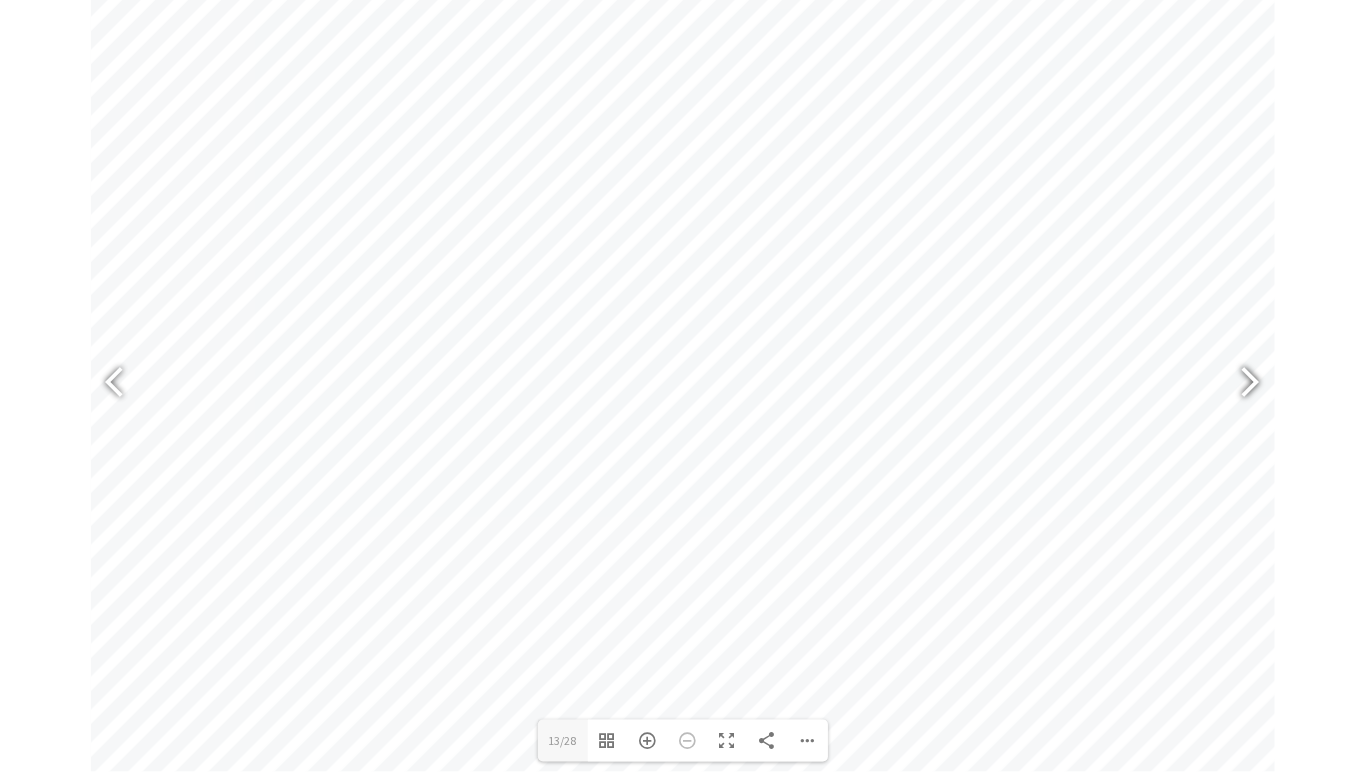 click at bounding box center [1242, 385] 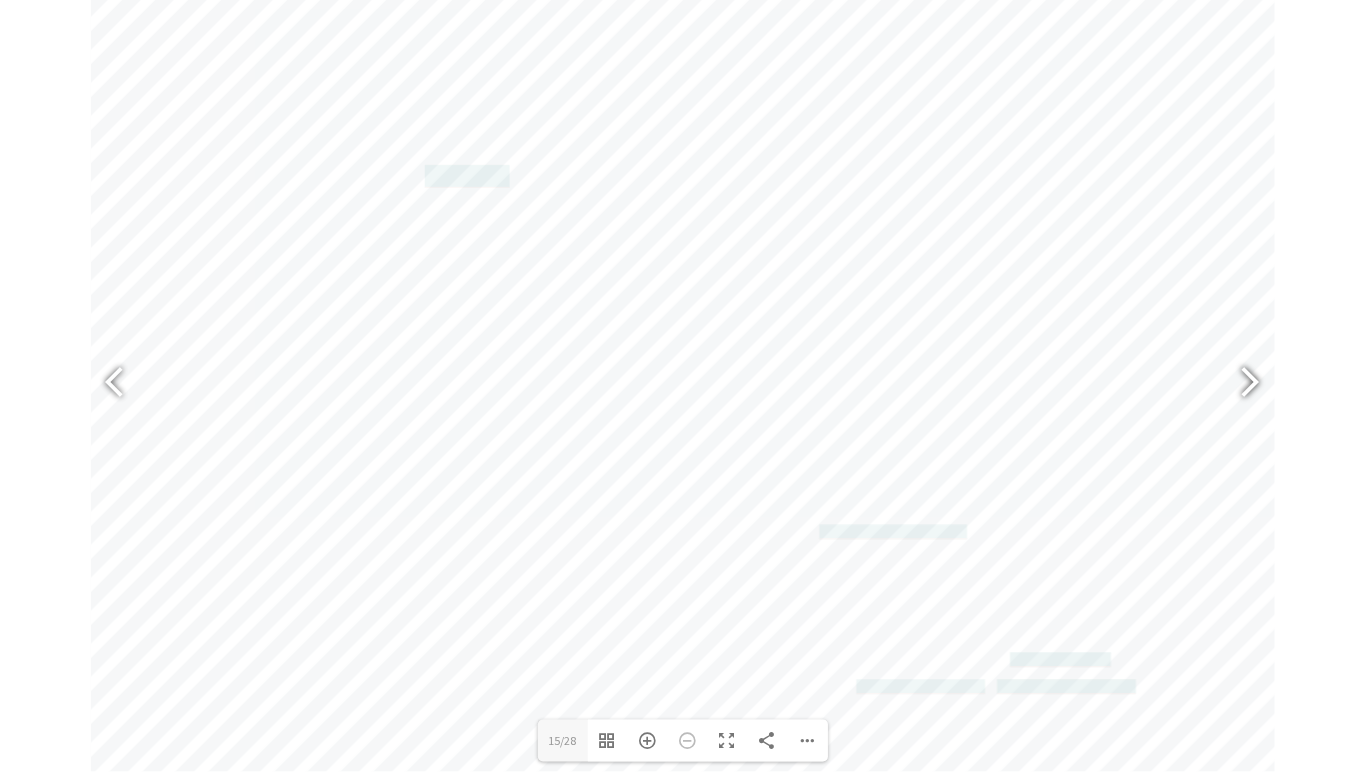 click at bounding box center [1242, 385] 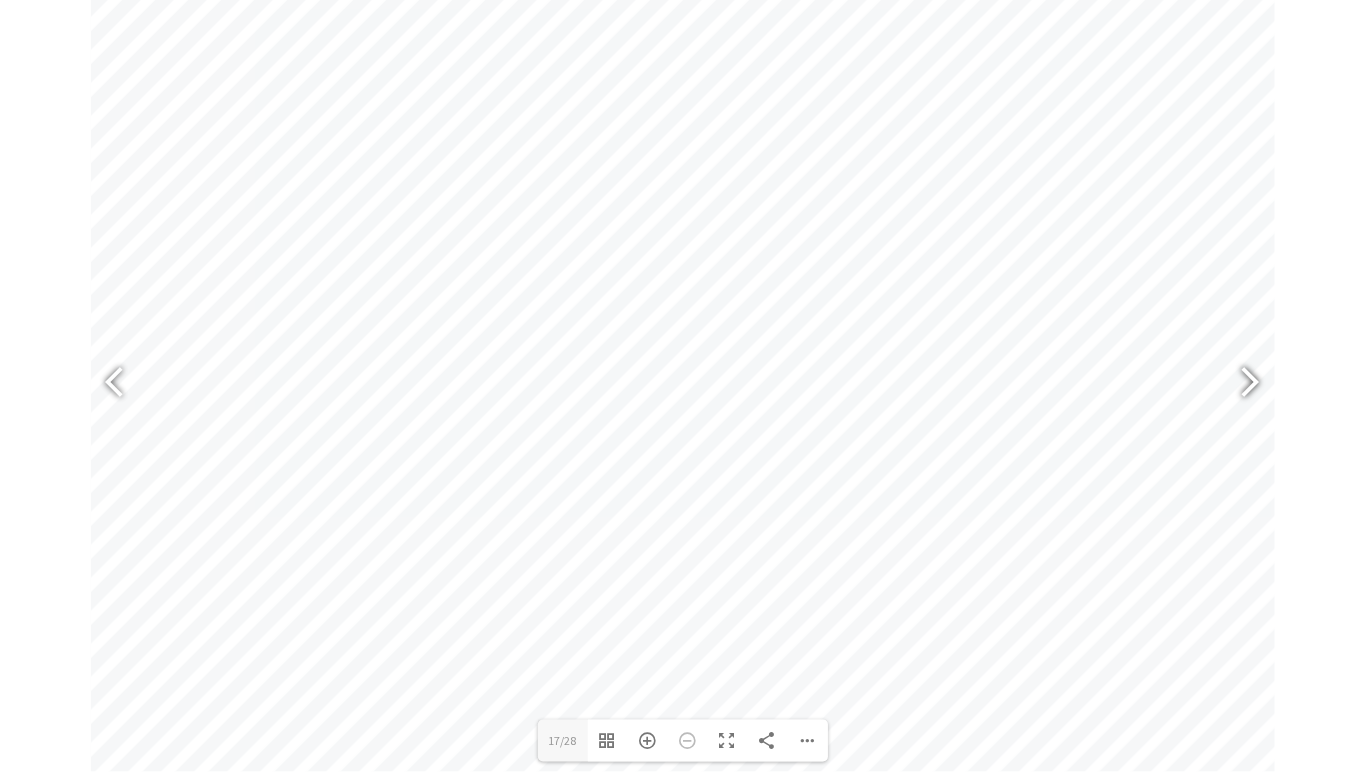 click at bounding box center (1242, 385) 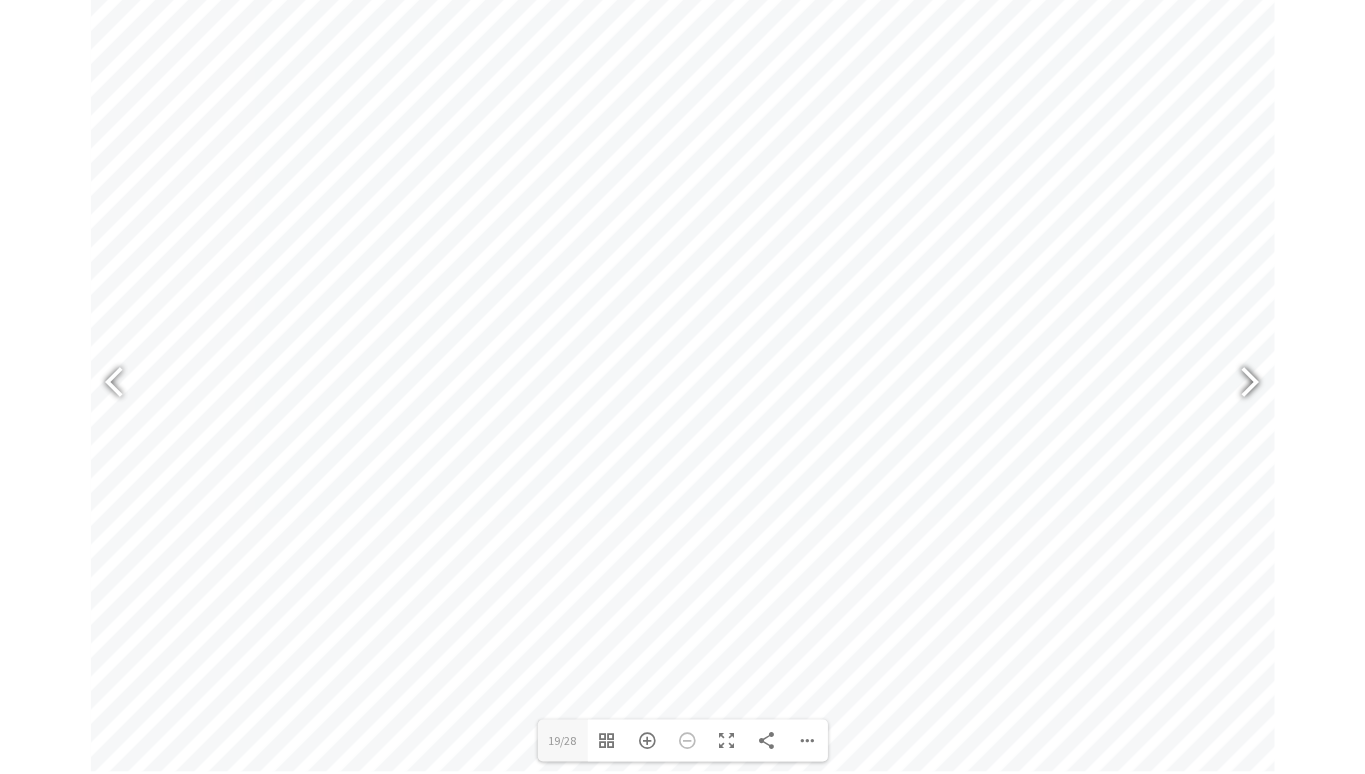 click at bounding box center (1242, 385) 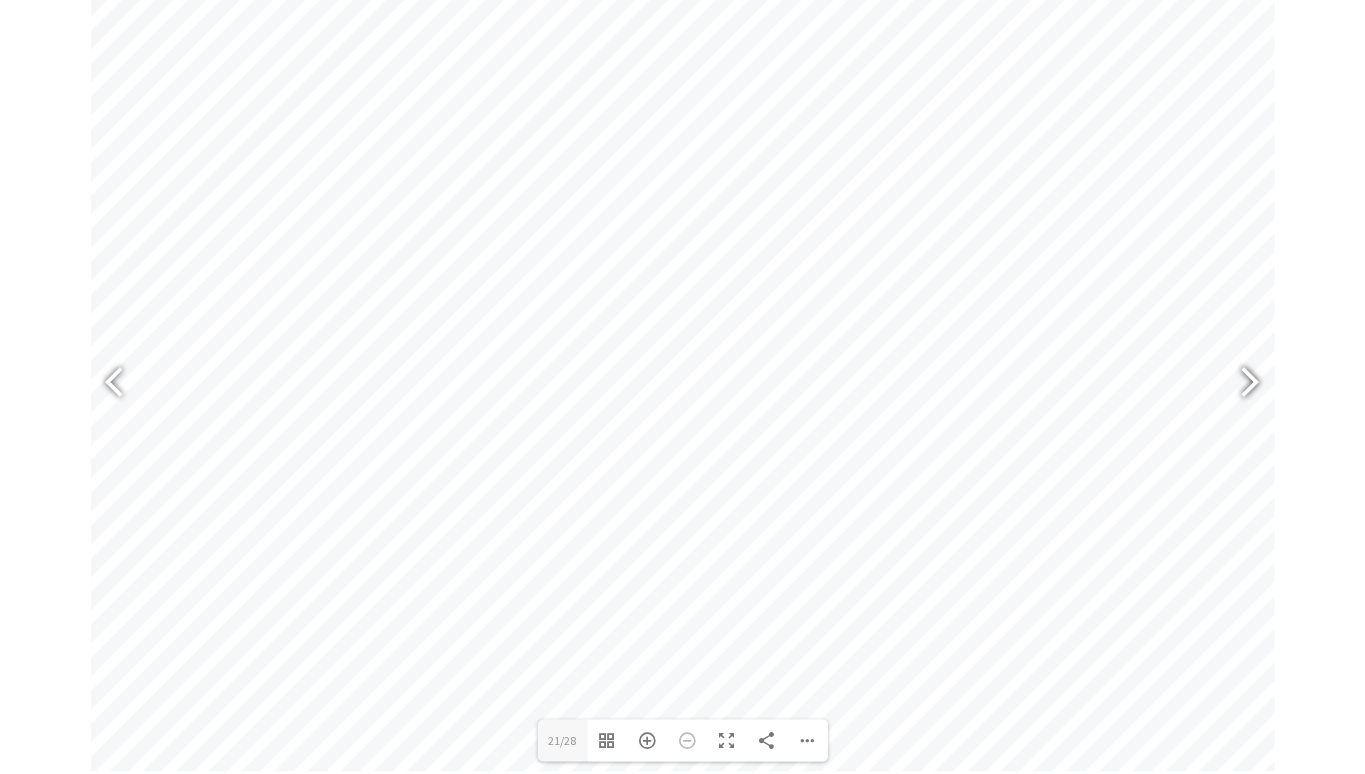 click at bounding box center [1242, 385] 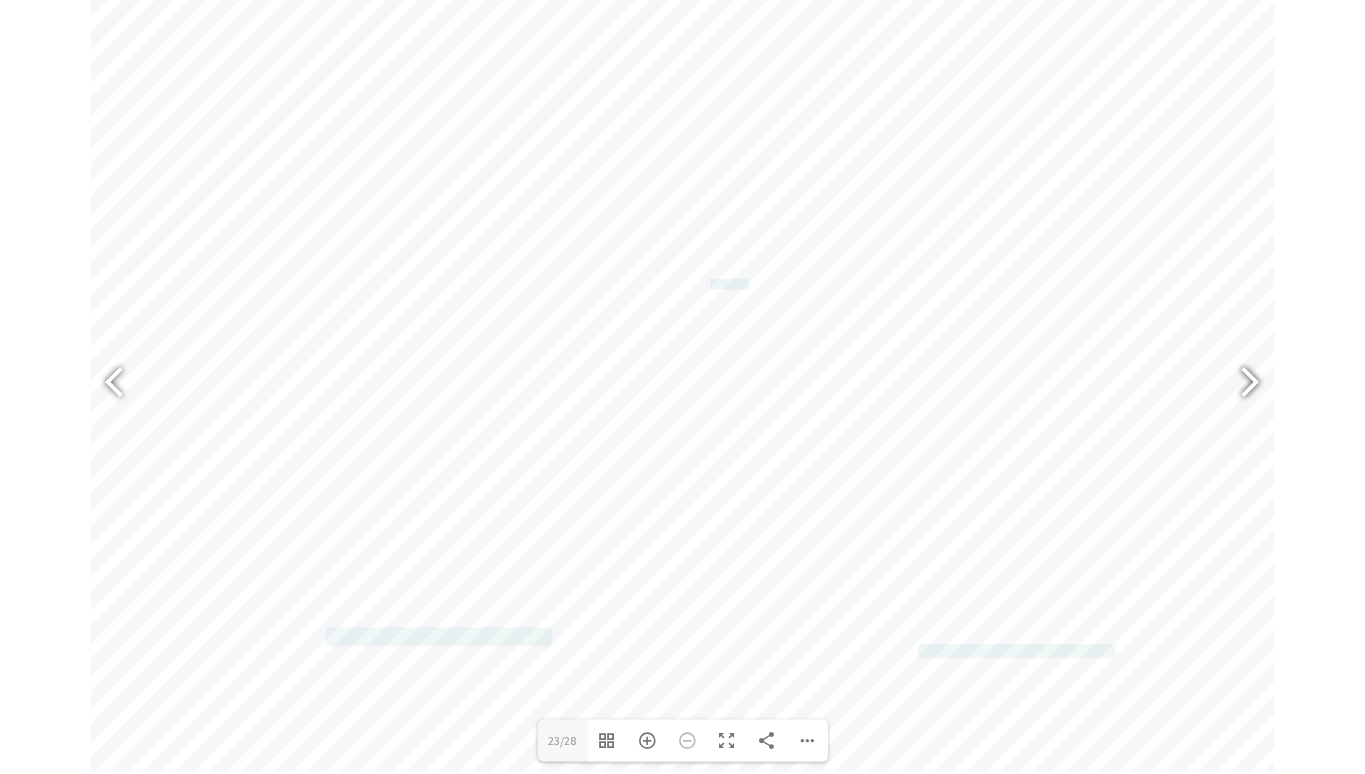 click at bounding box center (1242, 385) 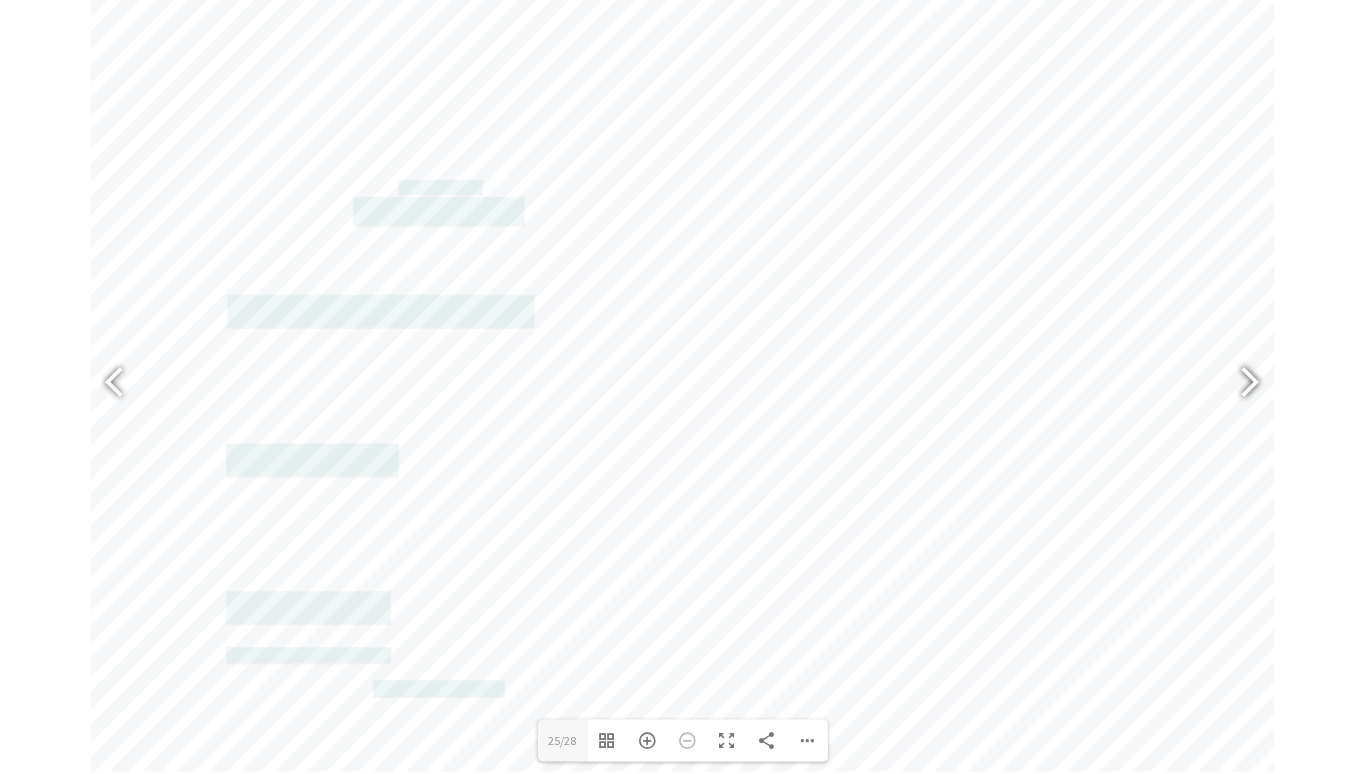 click at bounding box center [1242, 385] 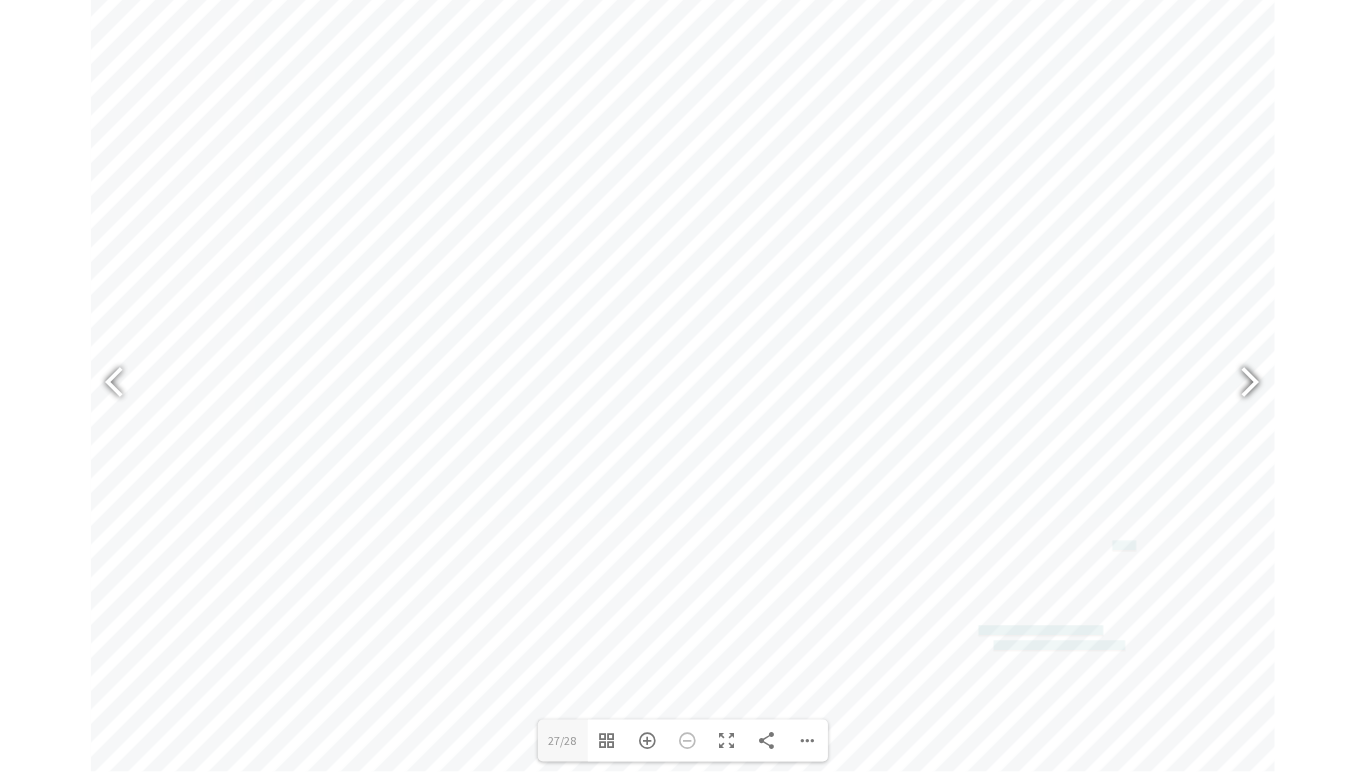 click at bounding box center (1242, 385) 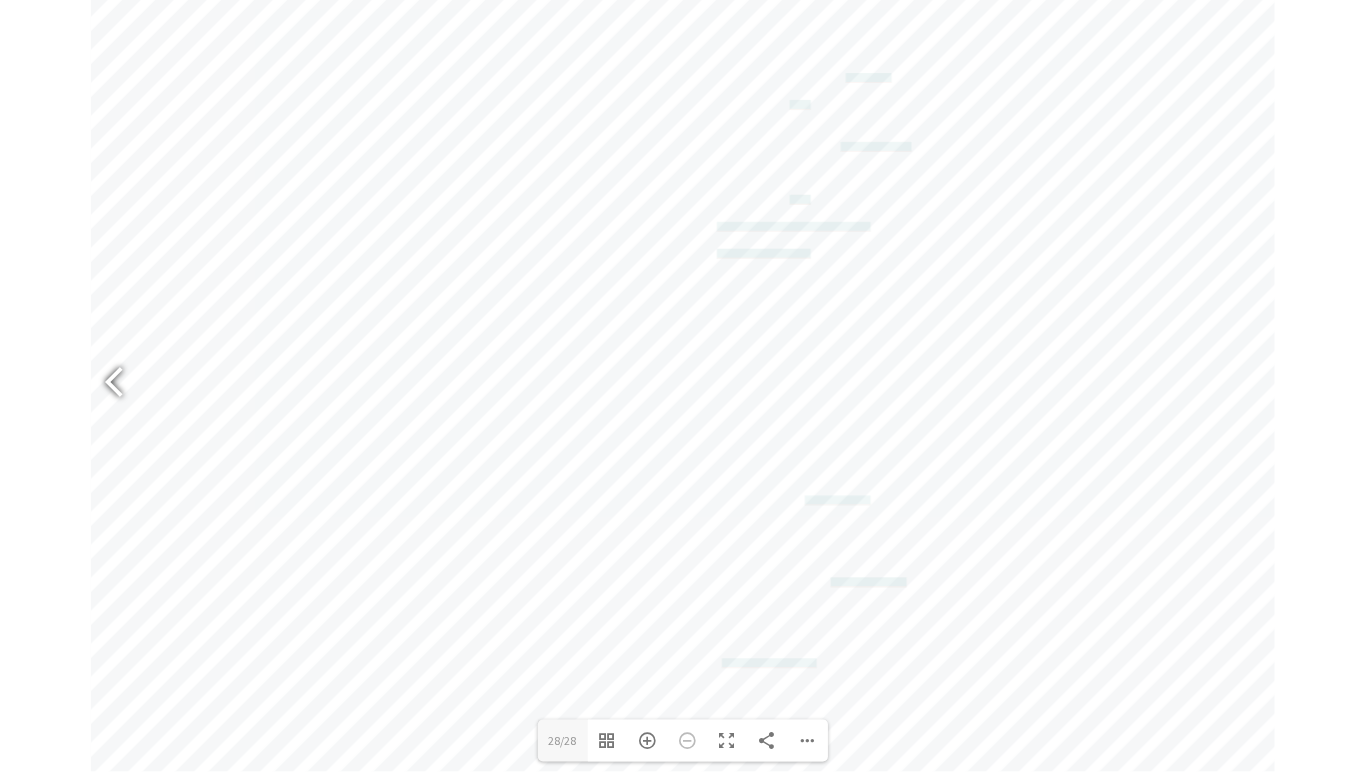 click at bounding box center [116, 385] 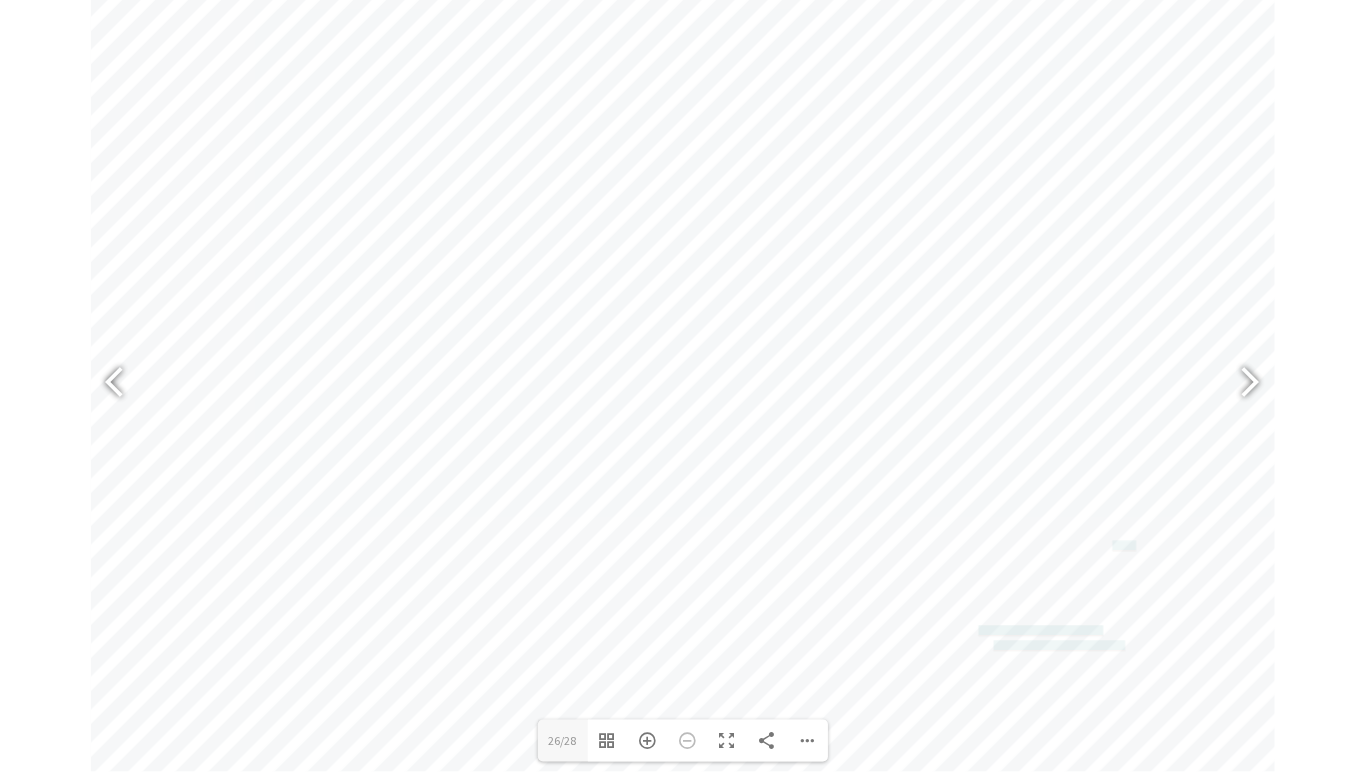click on "[DOMAIN_NAME] Loading PDF 100% ... Close Share 26 26/28 Toggle Thumbnails Zoom In Zoom Out Toggle Fullscreen Share Download PDF File Single Page Mode Goto First Page Goto Last Page Turn on/off Sound" at bounding box center (683, -331) 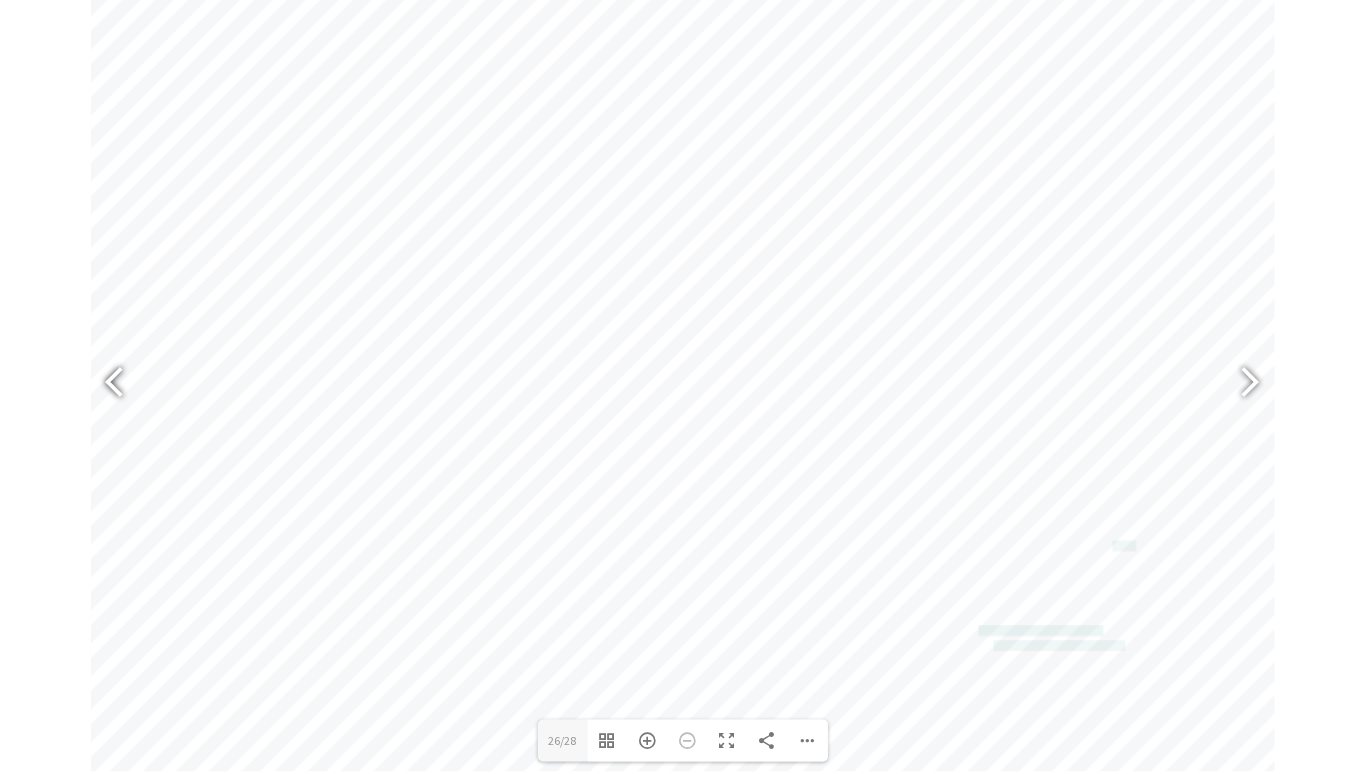 click at bounding box center (124, 385) 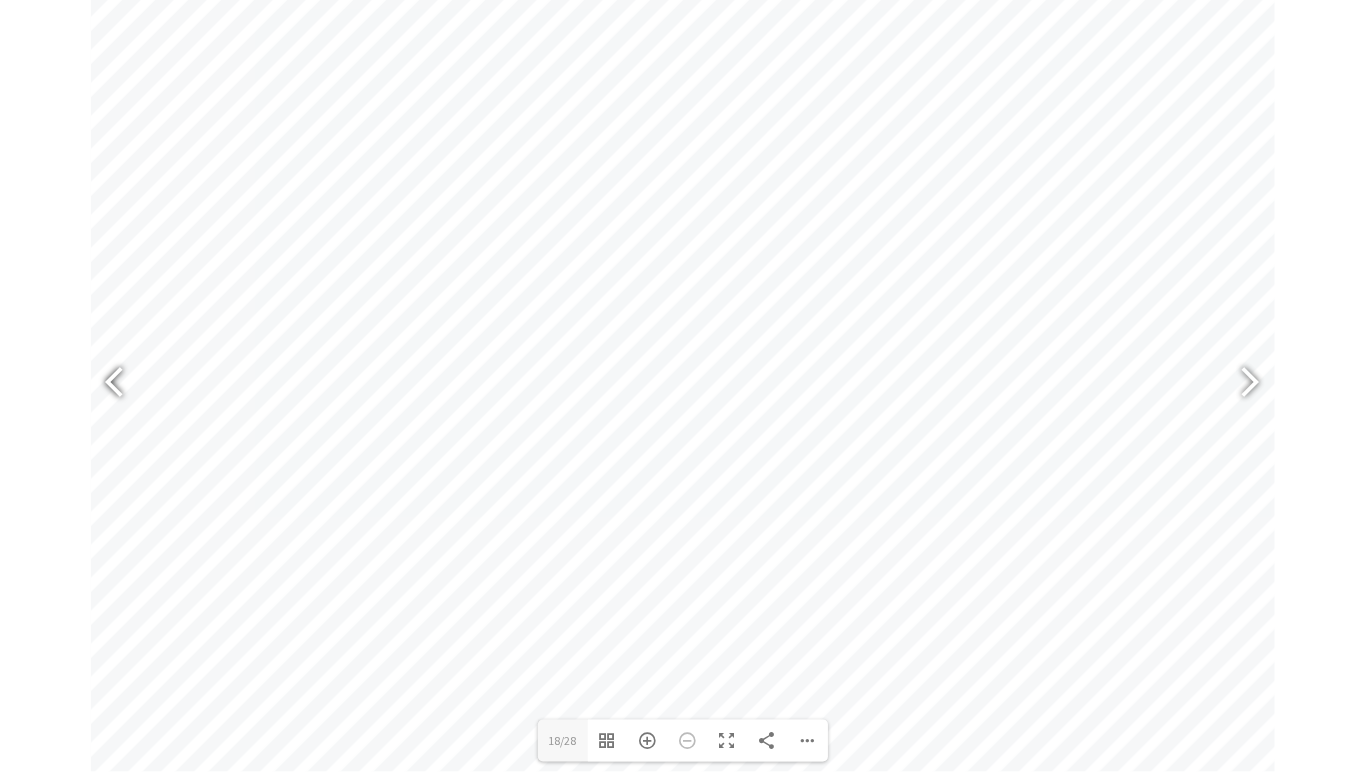 click at bounding box center (124, 385) 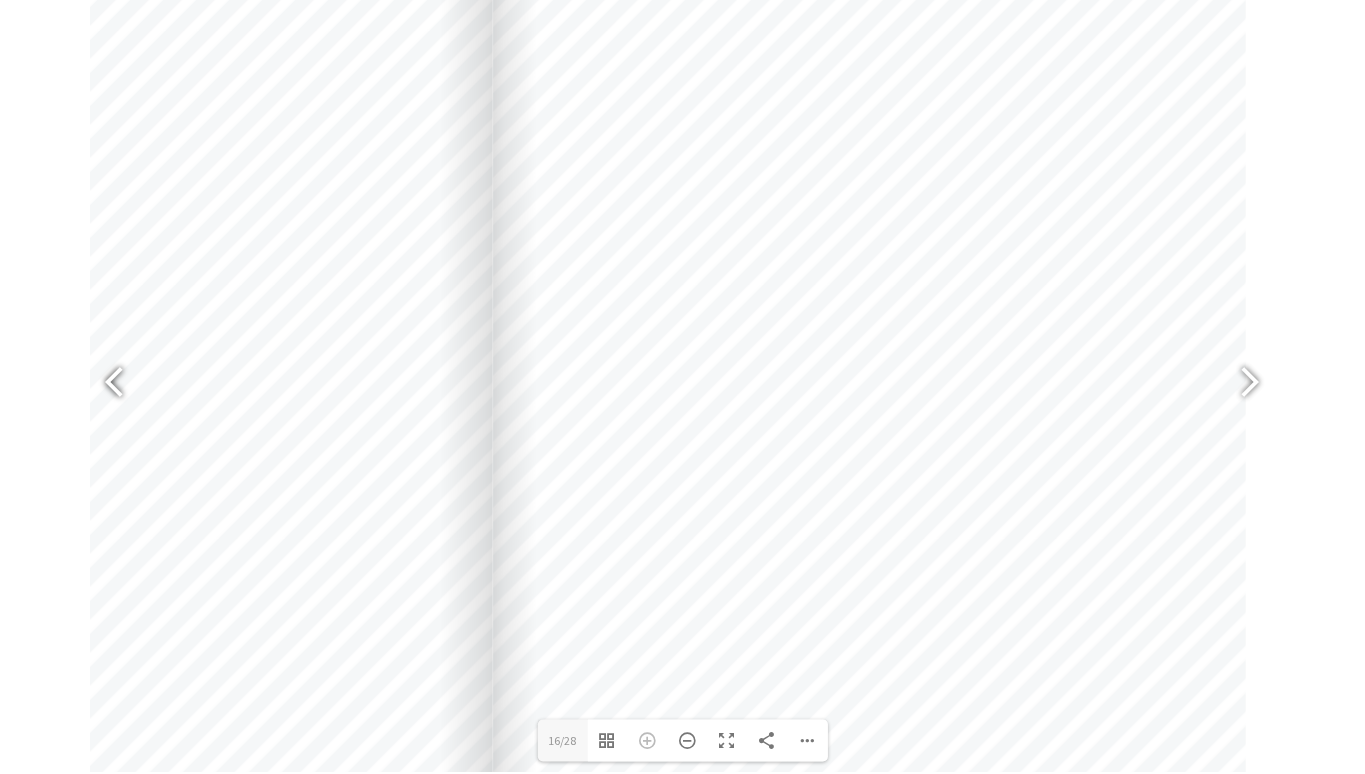 scroll, scrollTop: 1263, scrollLeft: 0, axis: vertical 